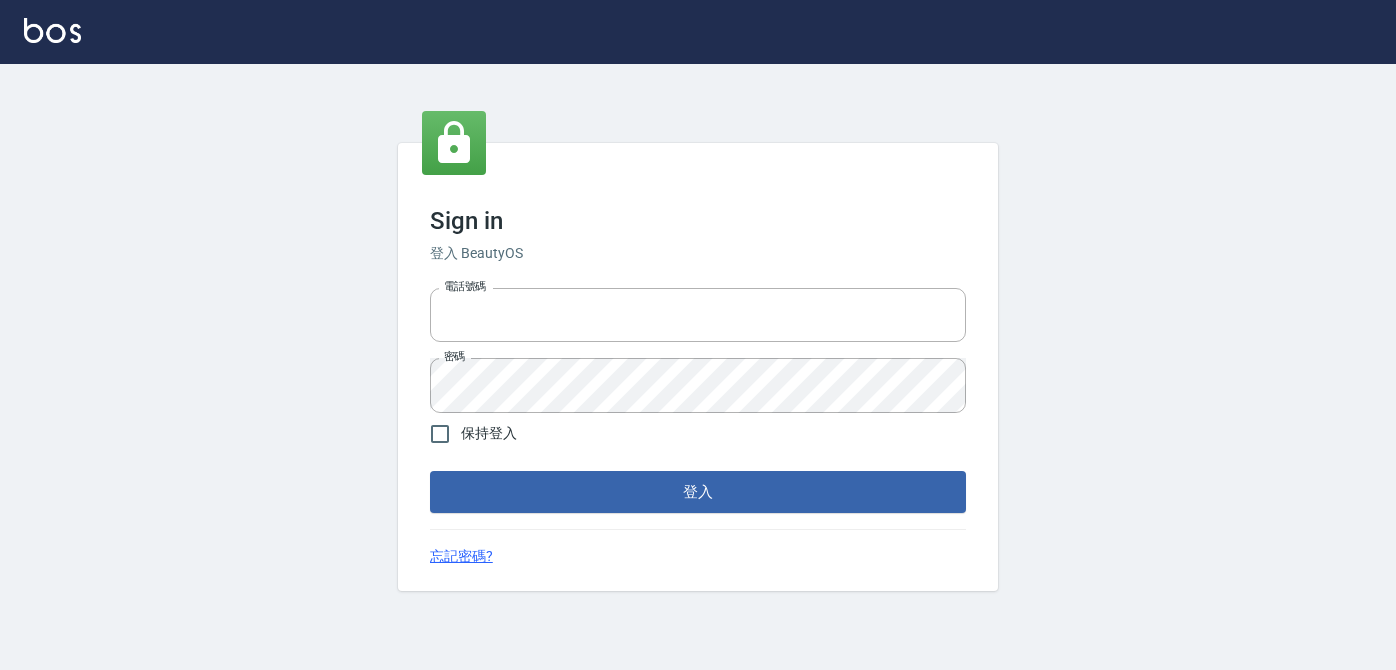 scroll, scrollTop: 0, scrollLeft: 0, axis: both 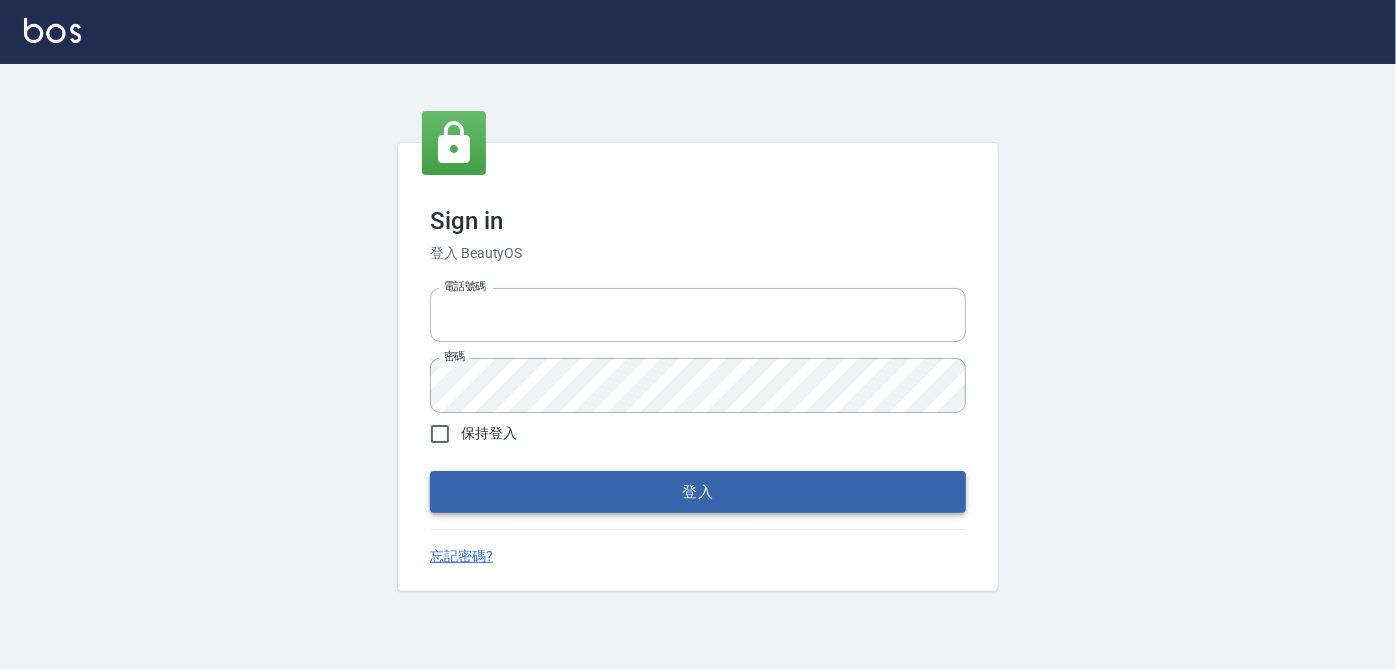 type on "[PHONE]" 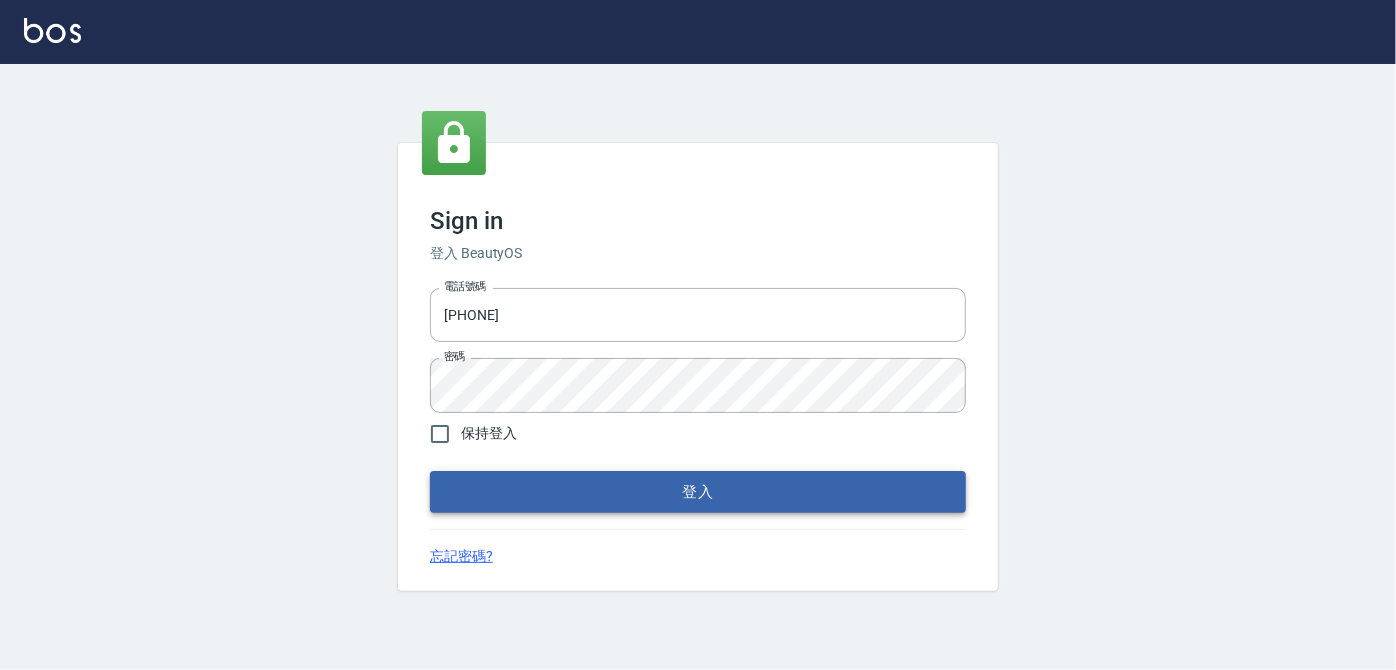 click on "登入" at bounding box center [698, 492] 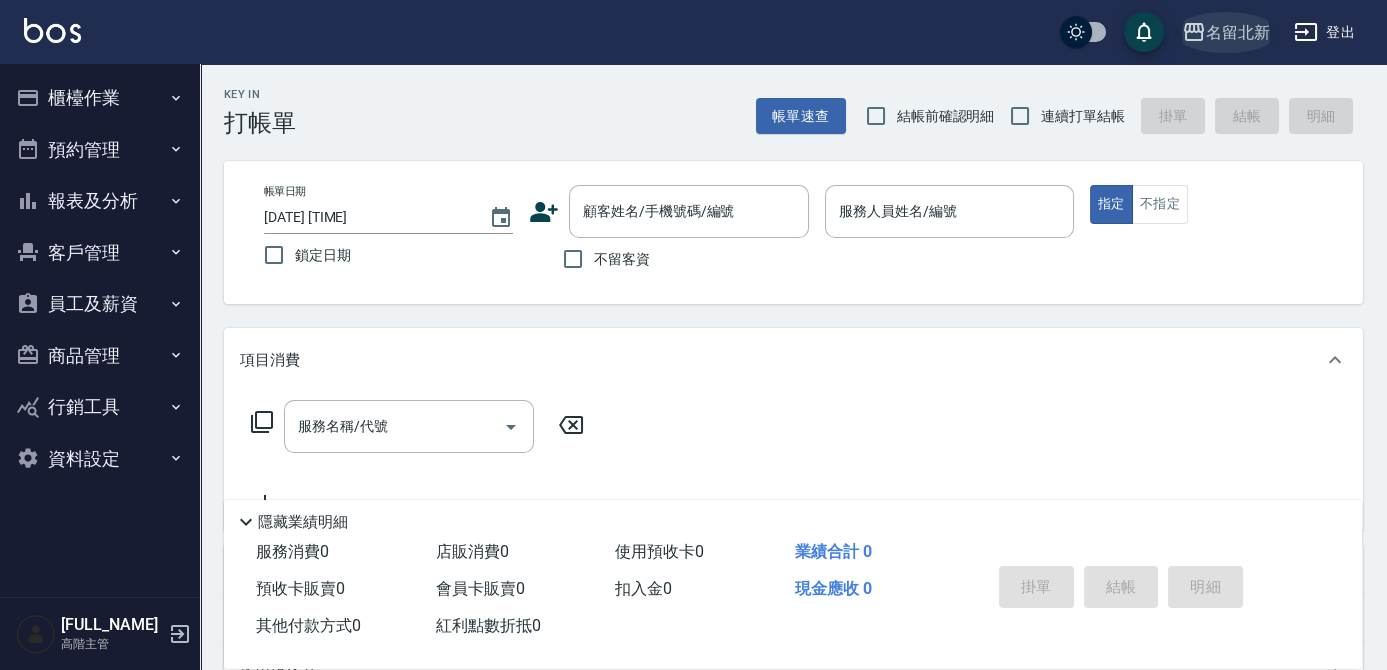 click on "名留北新" at bounding box center [1238, 32] 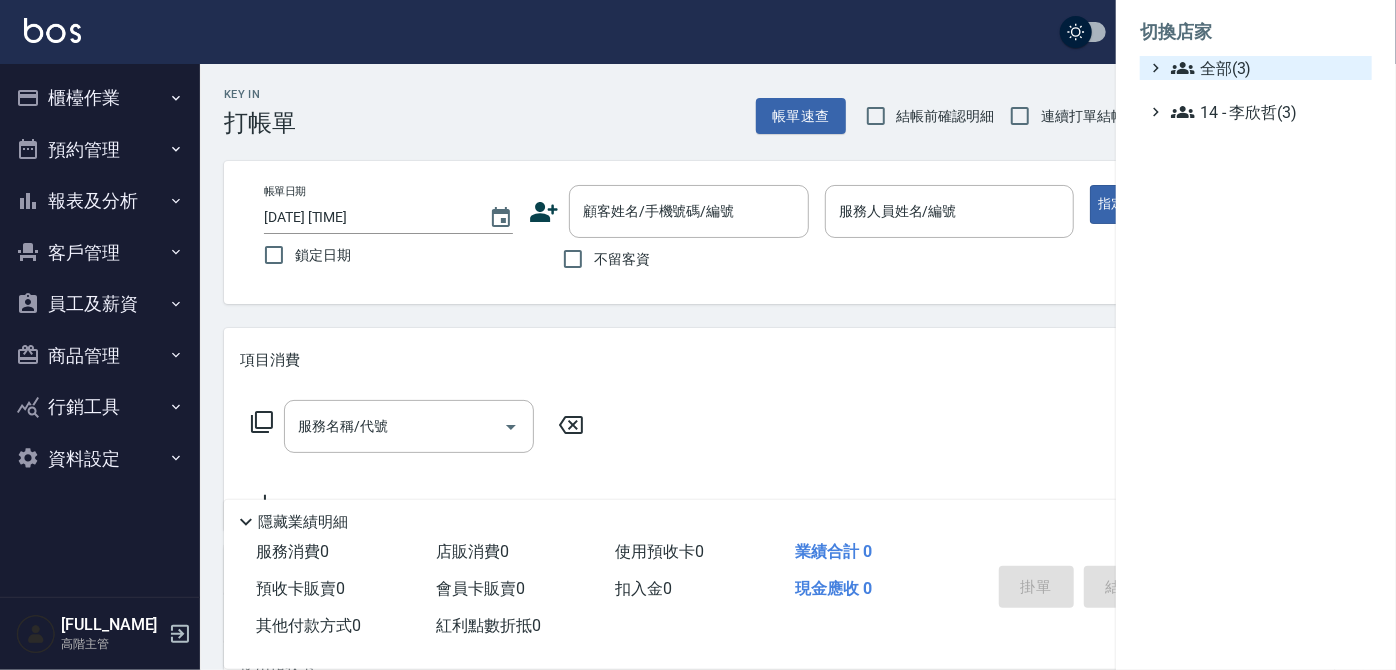 click on "全部(3)" at bounding box center (1267, 68) 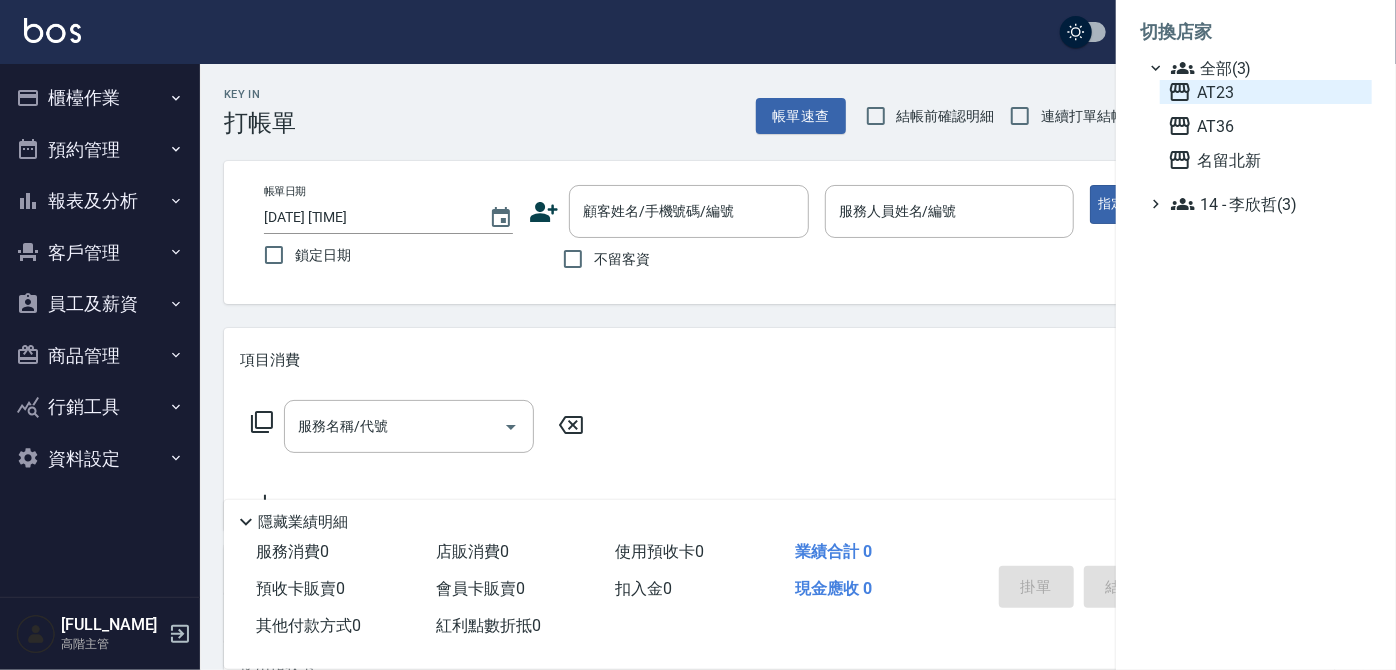 click on "AT23" at bounding box center [1266, 92] 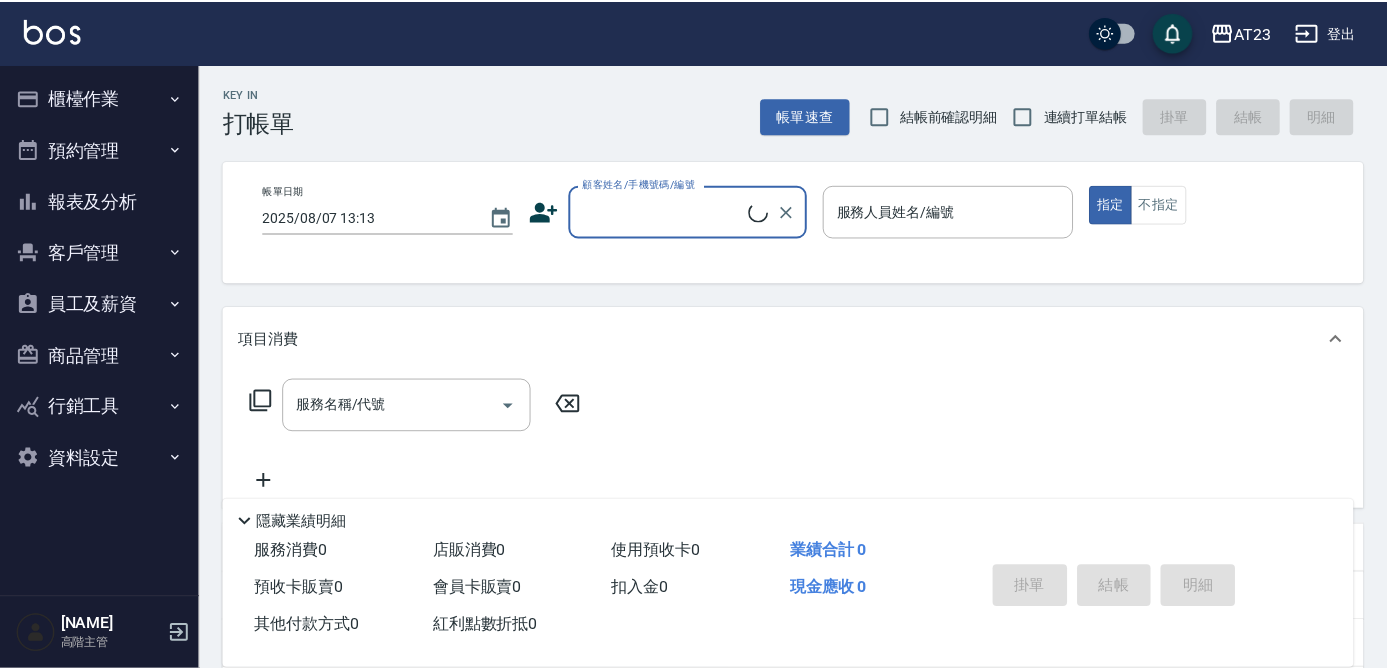 scroll, scrollTop: 0, scrollLeft: 0, axis: both 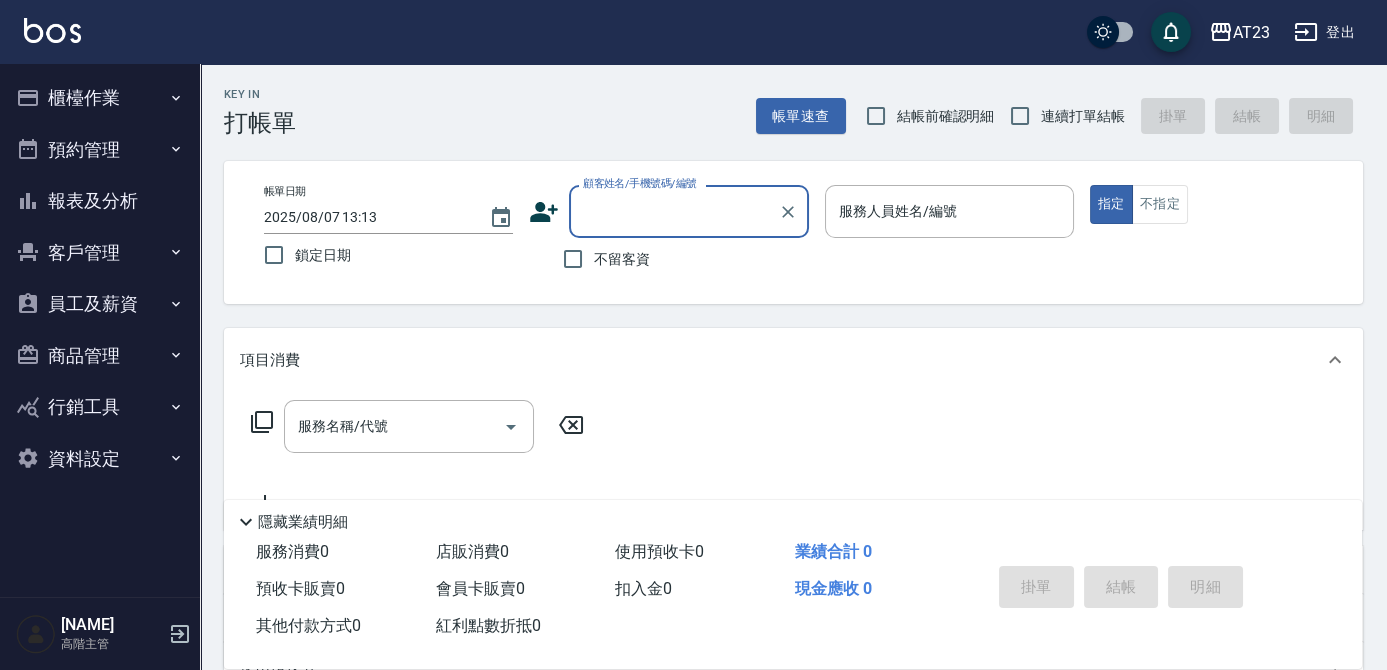 click on "報表及分析" at bounding box center [100, 201] 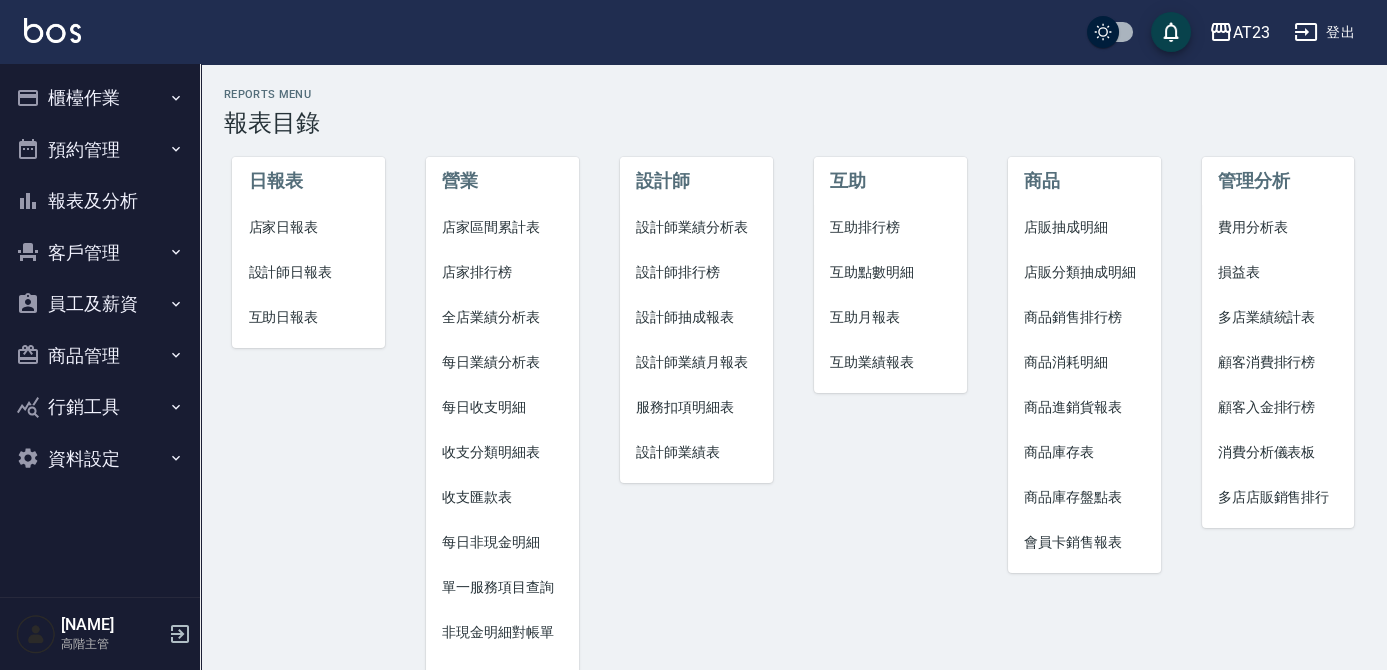 click on "店家日報表" at bounding box center (308, 227) 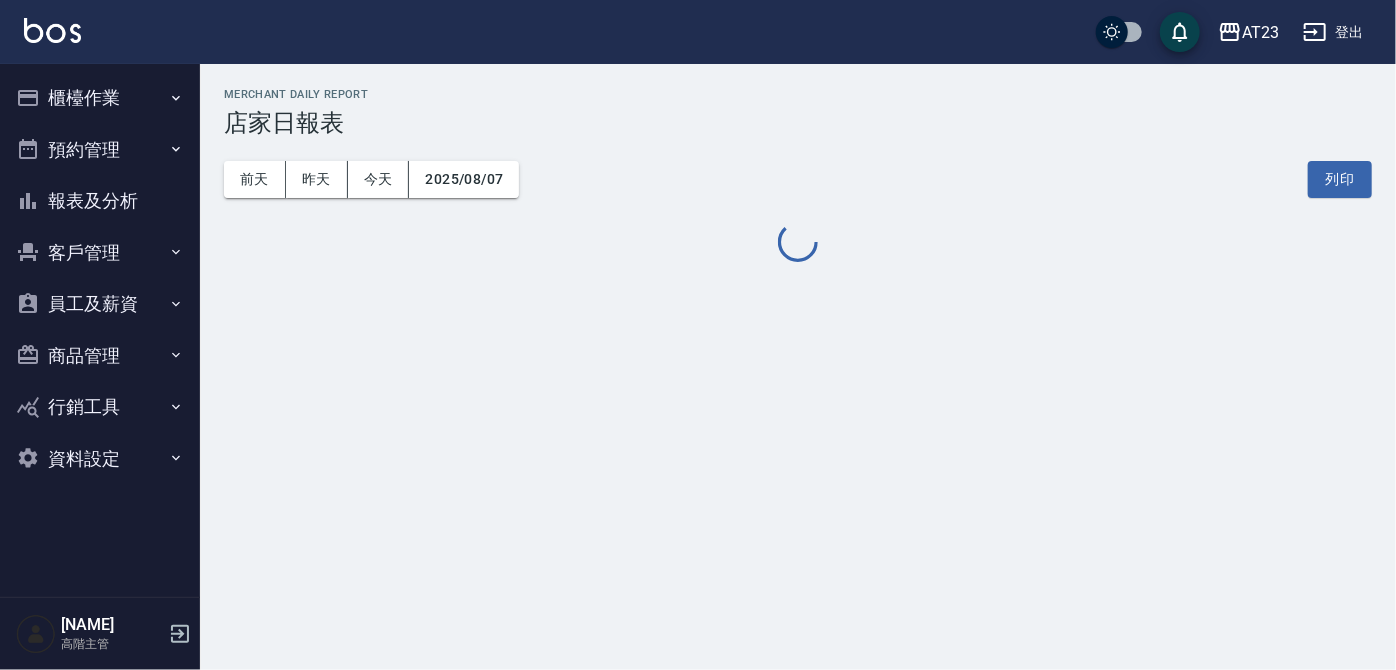 click on "櫃檯作業" at bounding box center [100, 98] 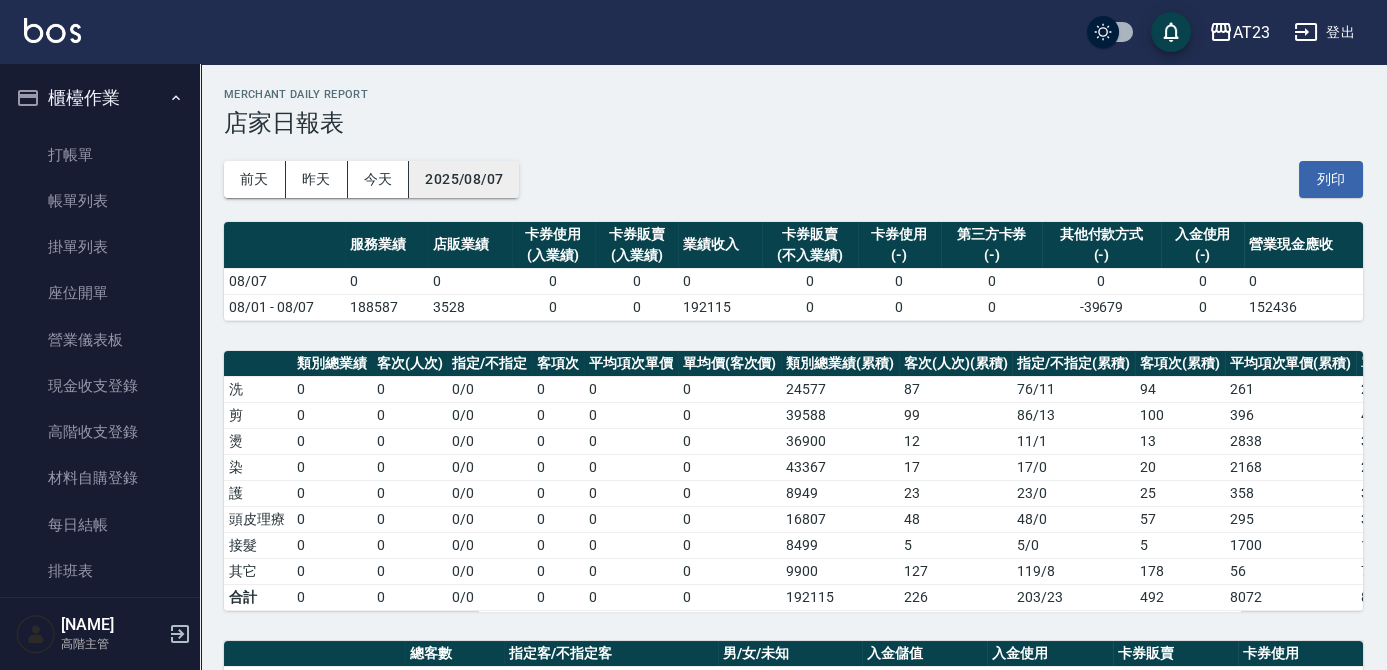 click on "2025/08/07" at bounding box center (464, 179) 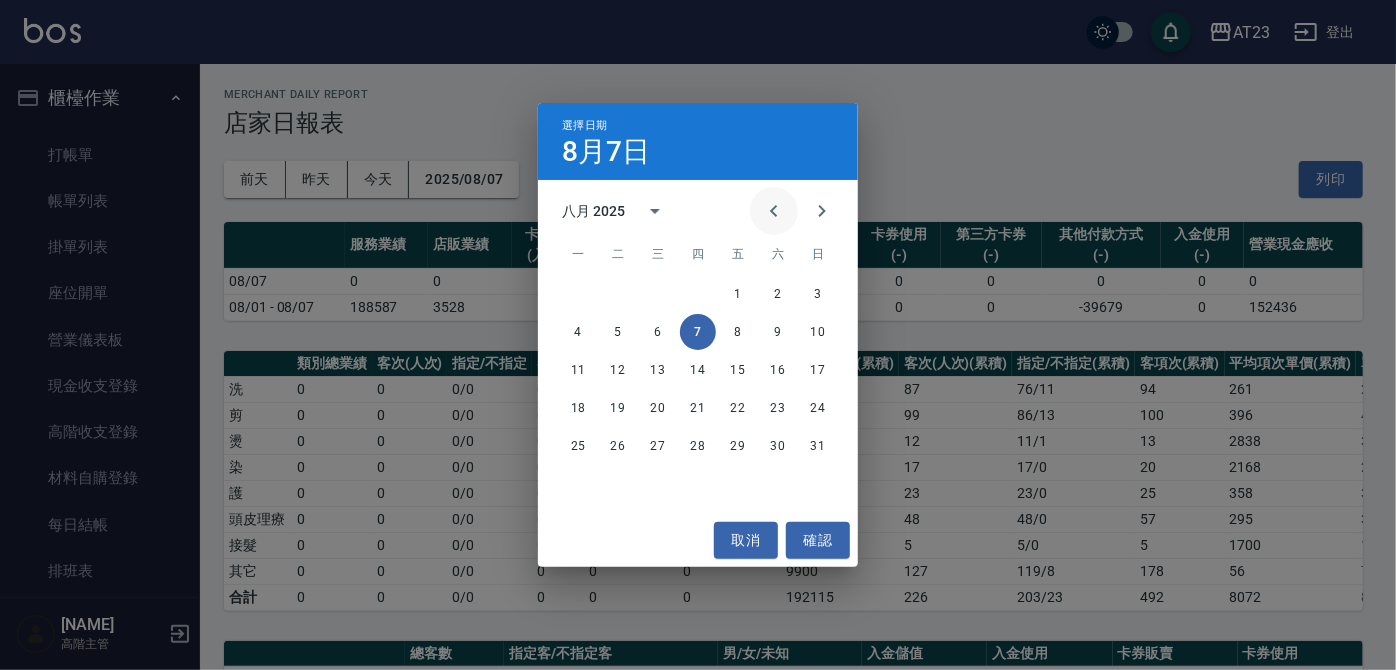 click 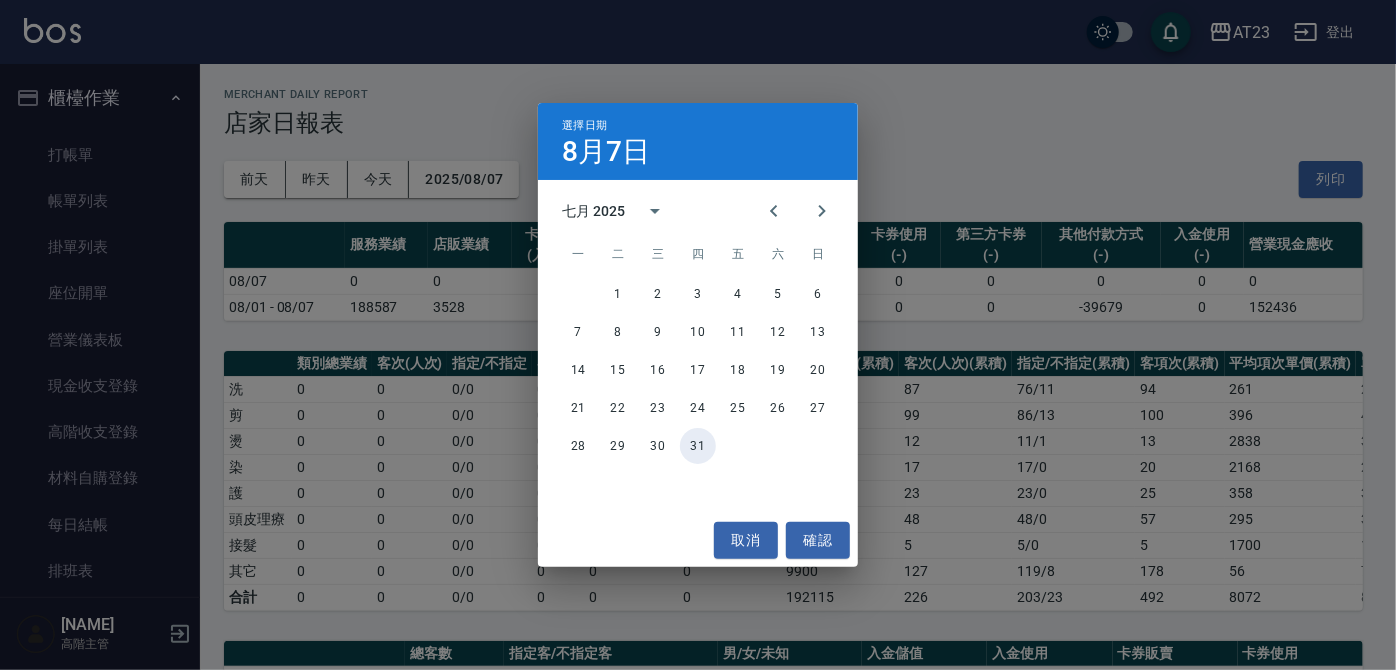 click on "31" at bounding box center (698, 446) 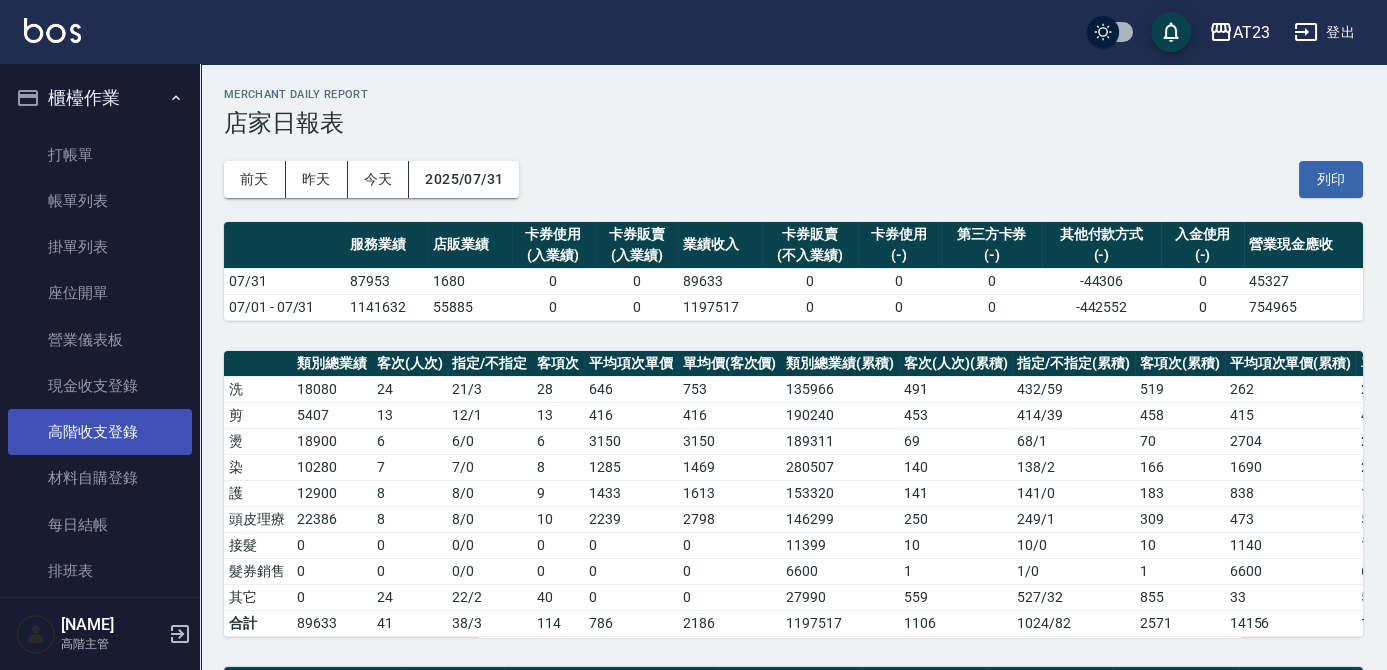 scroll, scrollTop: 363, scrollLeft: 0, axis: vertical 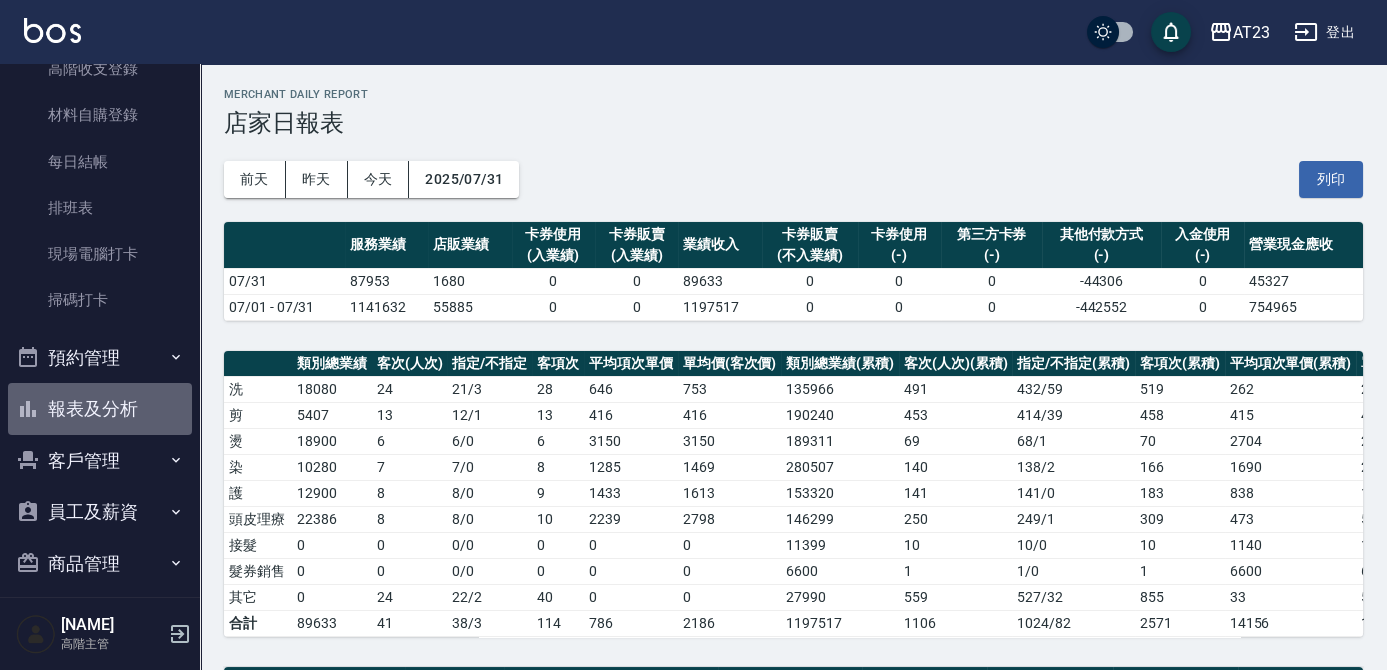 click on "報表及分析" at bounding box center (100, 409) 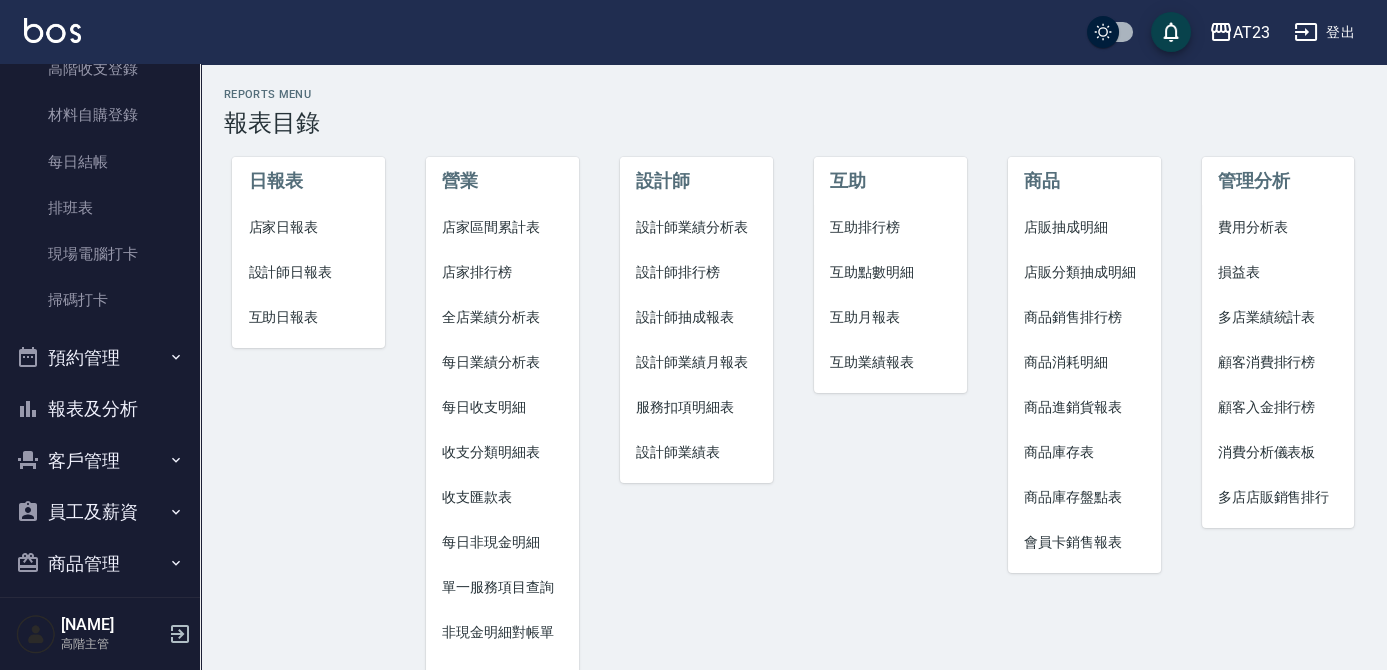 click on "設計師日報表" at bounding box center (308, 272) 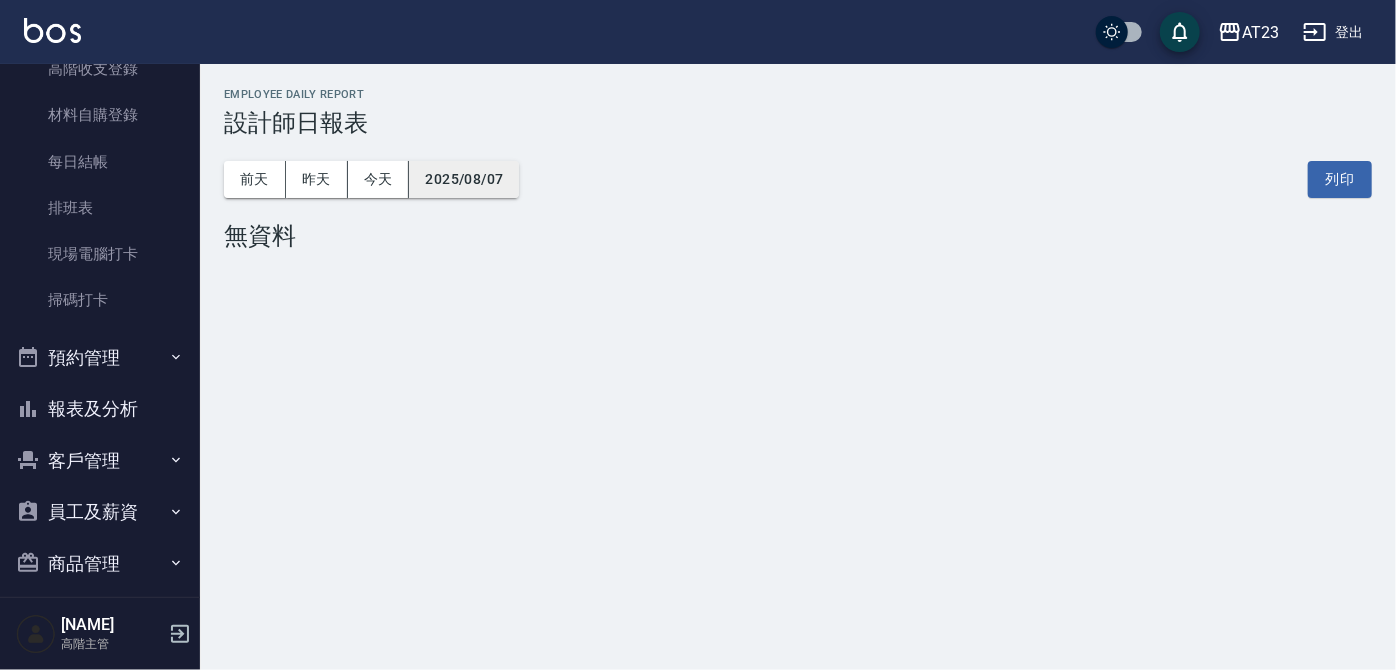click on "2025/08/07" at bounding box center [464, 179] 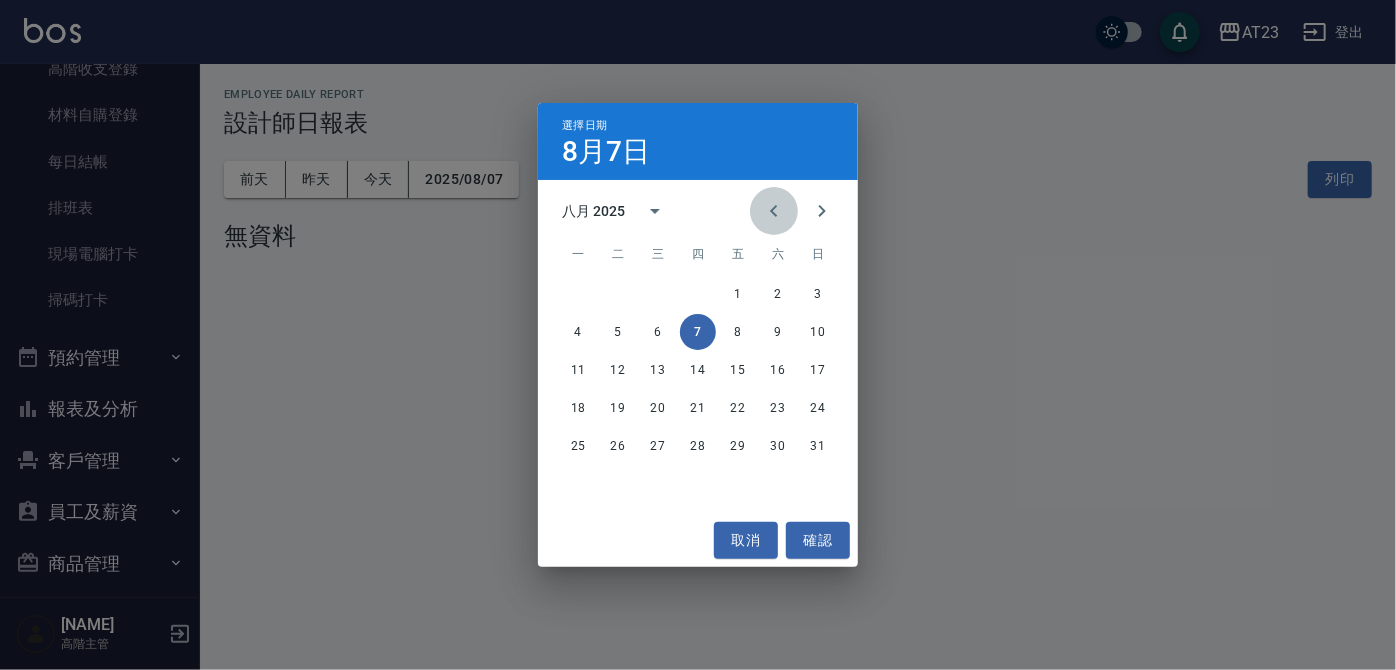 click 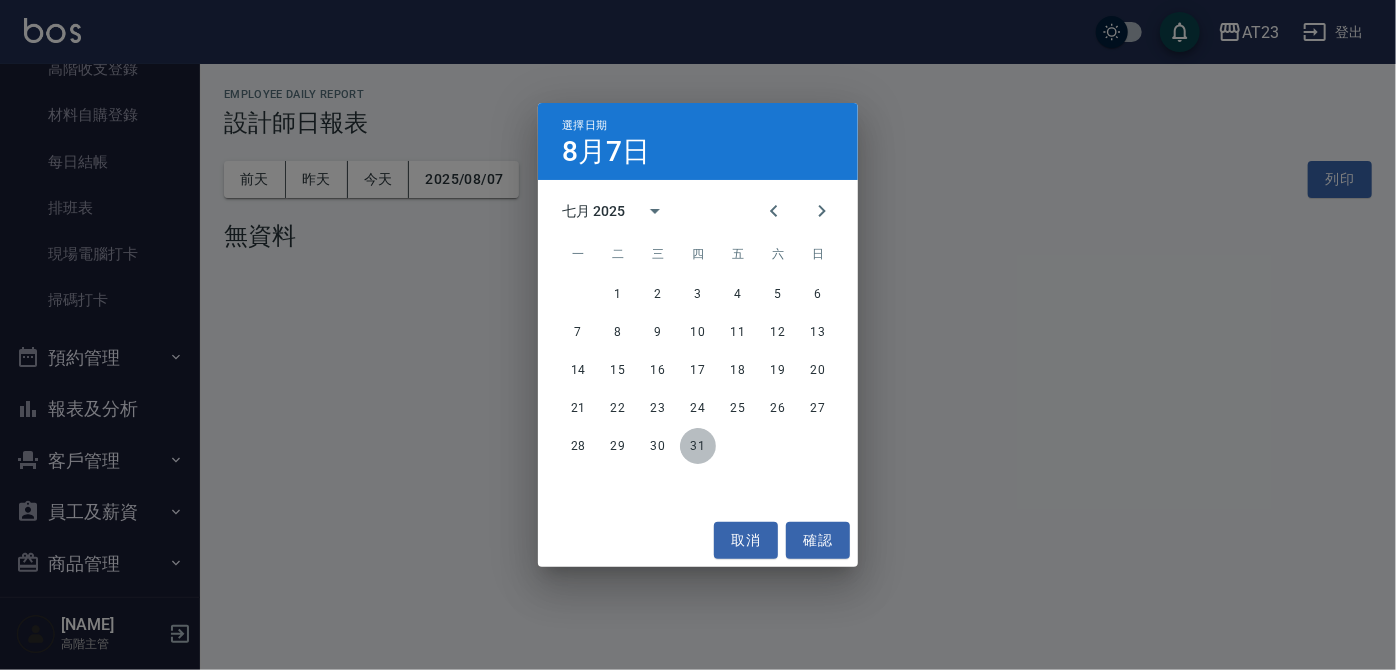 click on "31" at bounding box center (698, 446) 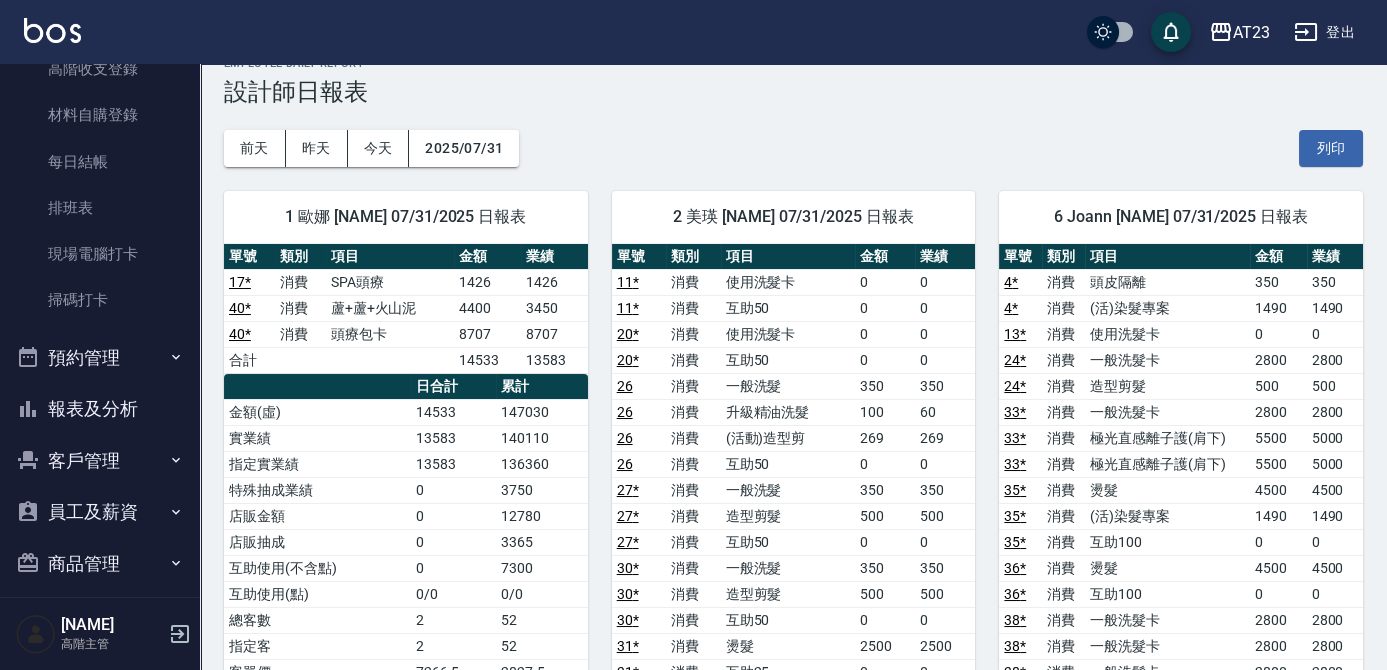 scroll, scrollTop: 304, scrollLeft: 0, axis: vertical 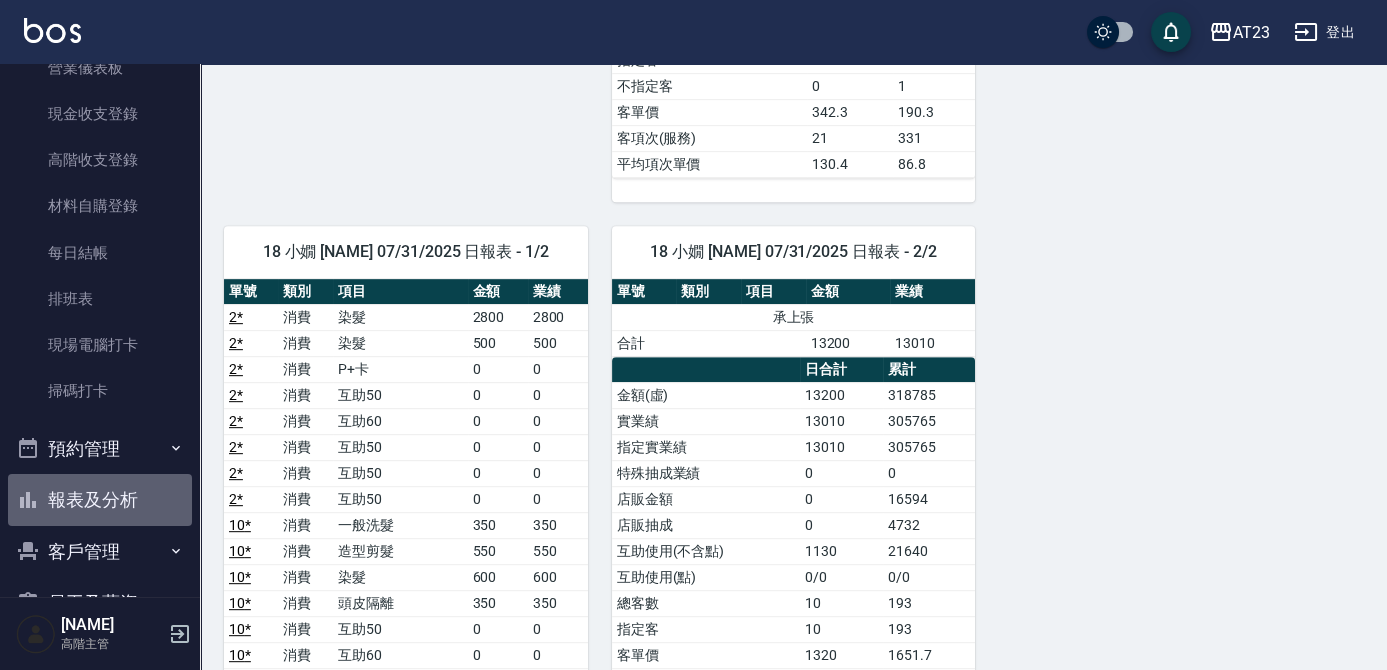 click on "報表及分析" at bounding box center [100, 500] 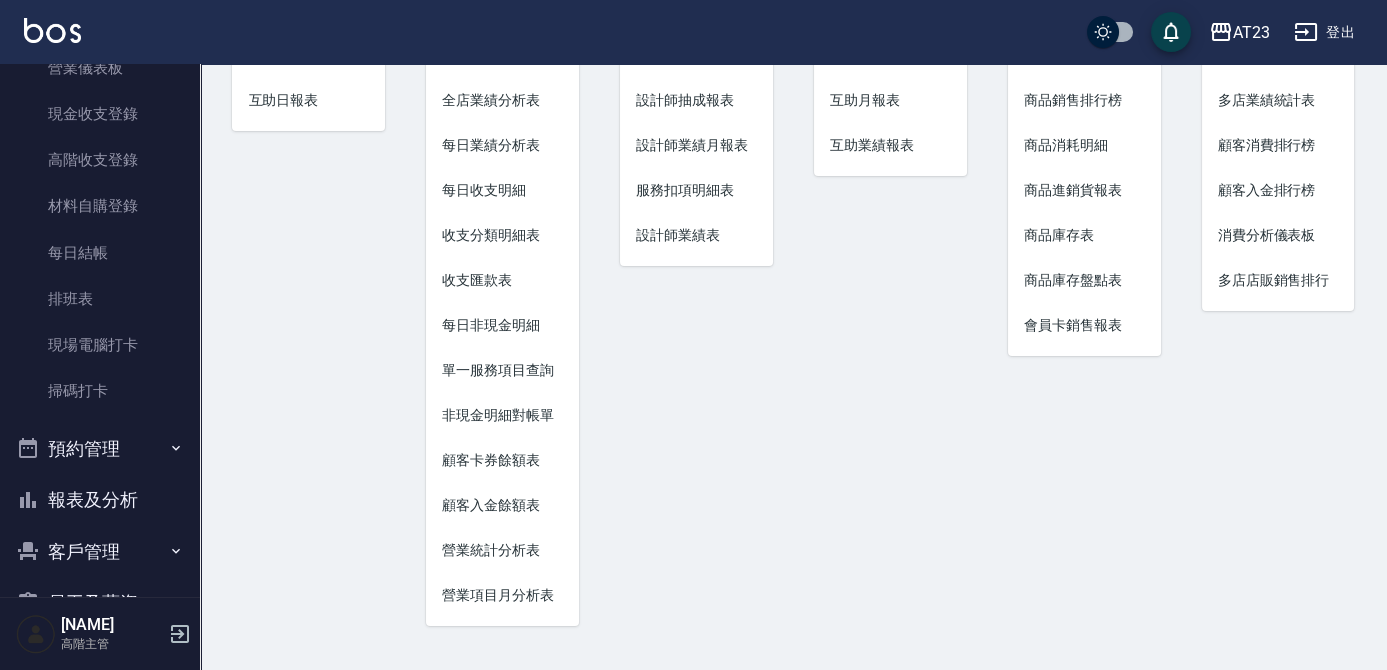 scroll, scrollTop: 0, scrollLeft: 0, axis: both 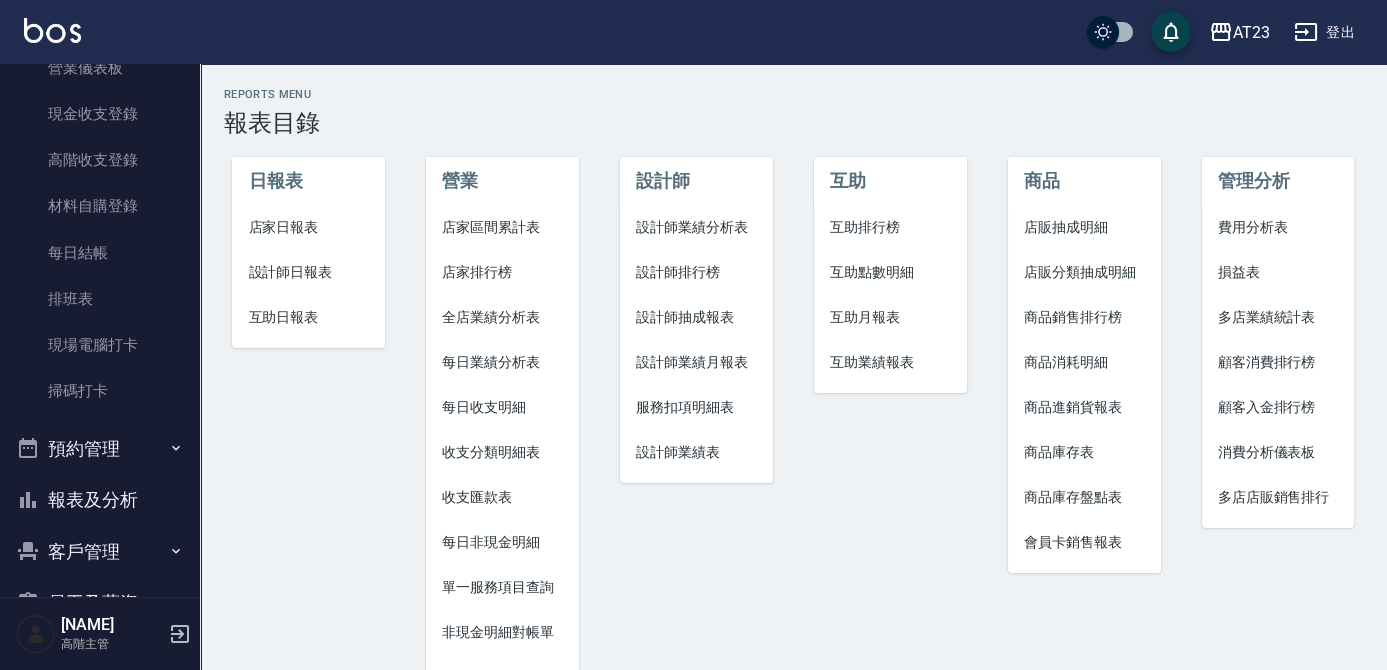 click on "設計師日報表" at bounding box center (308, 272) 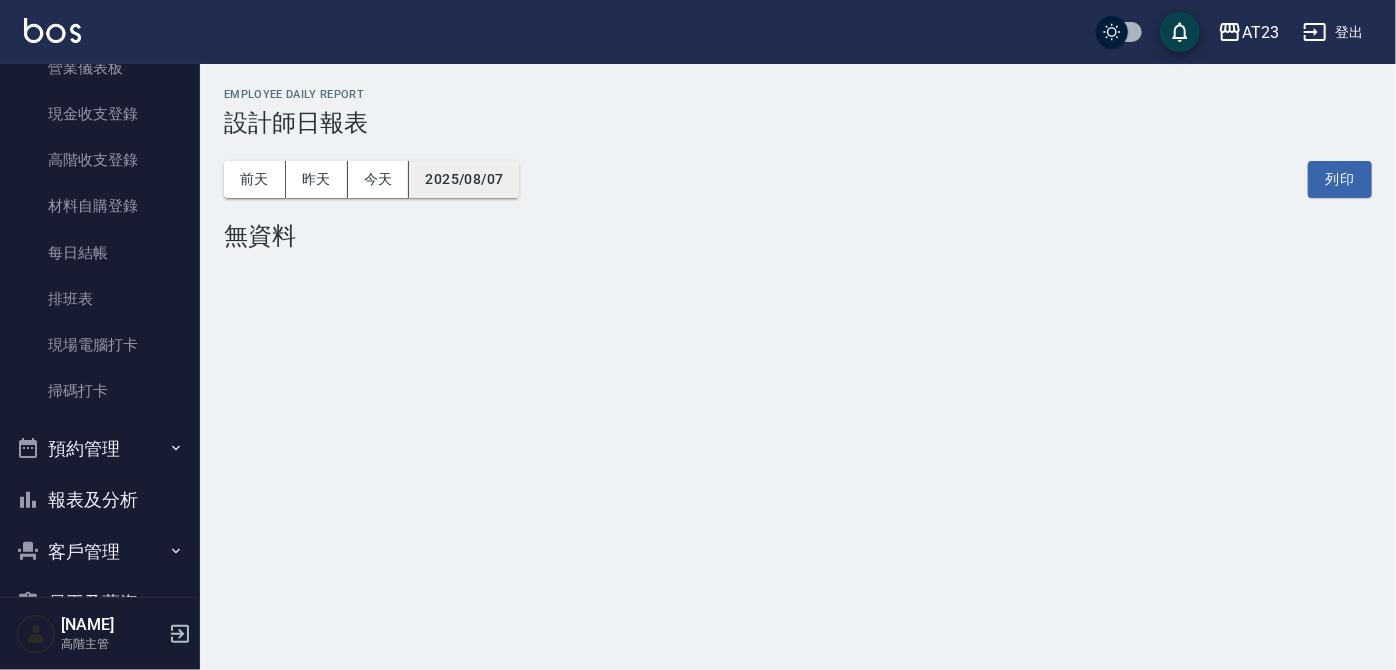 click on "2025/08/07" at bounding box center [464, 179] 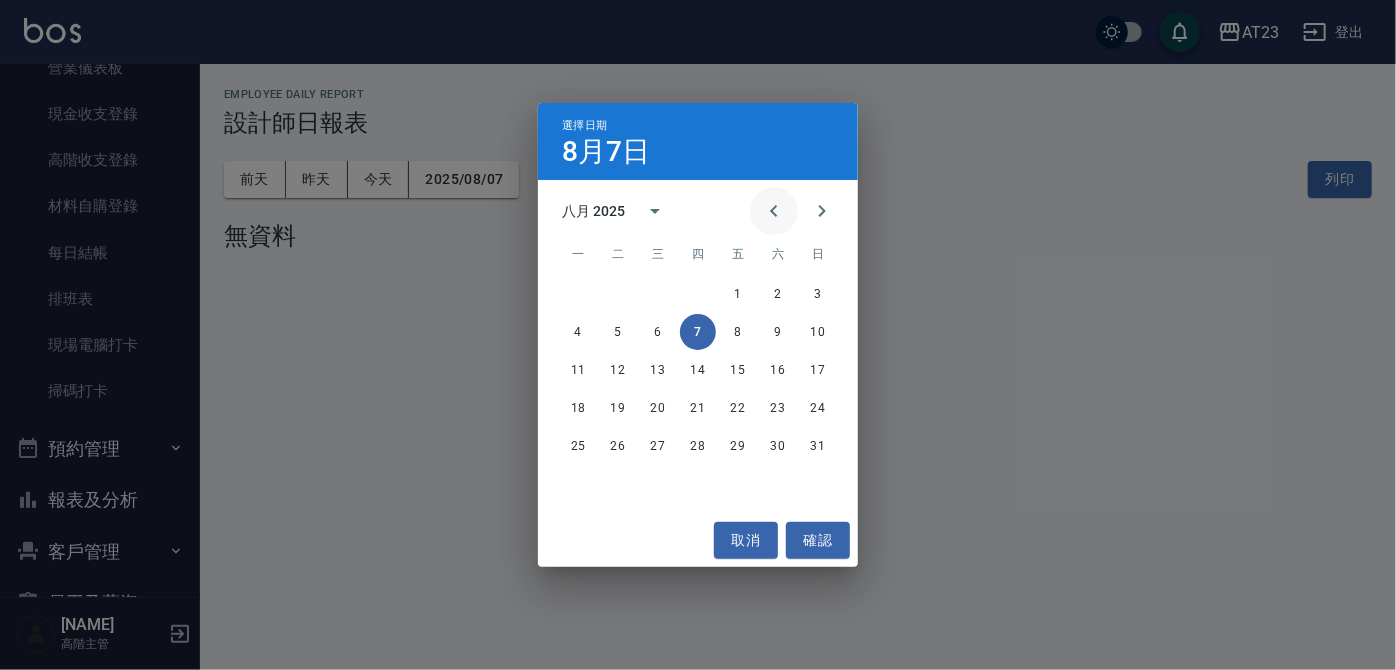 click 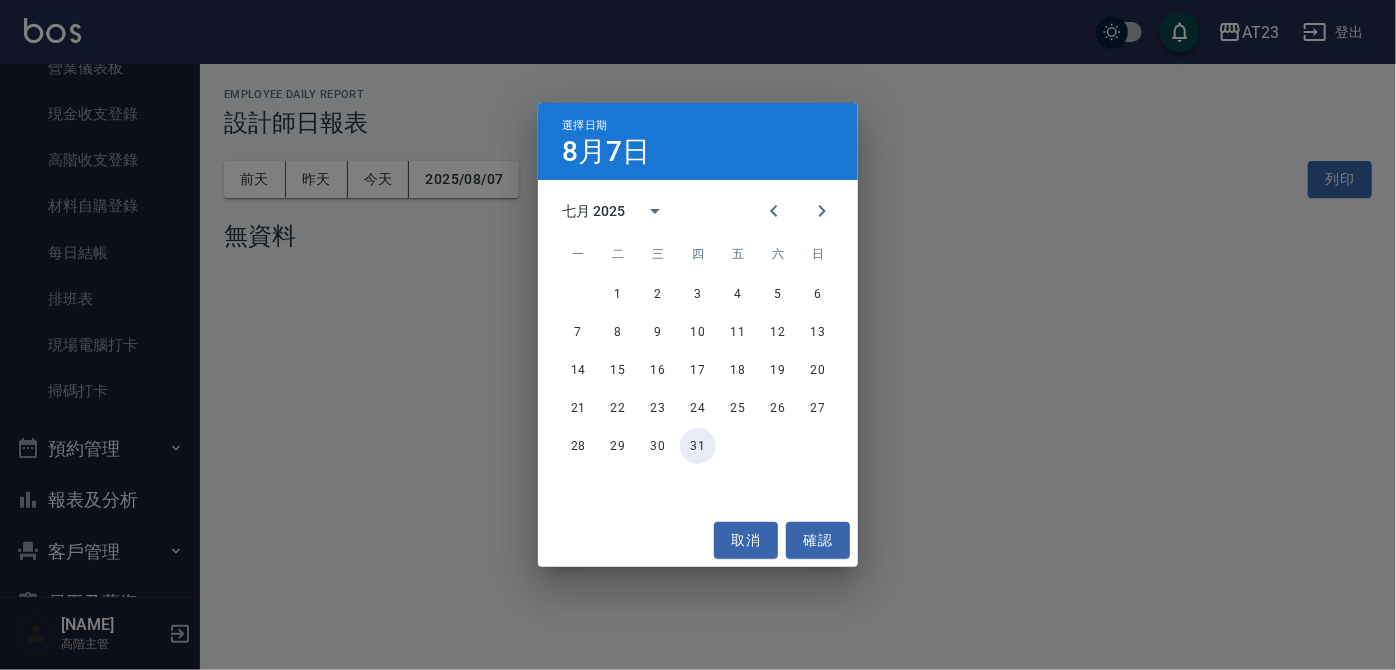 click on "31" at bounding box center [698, 446] 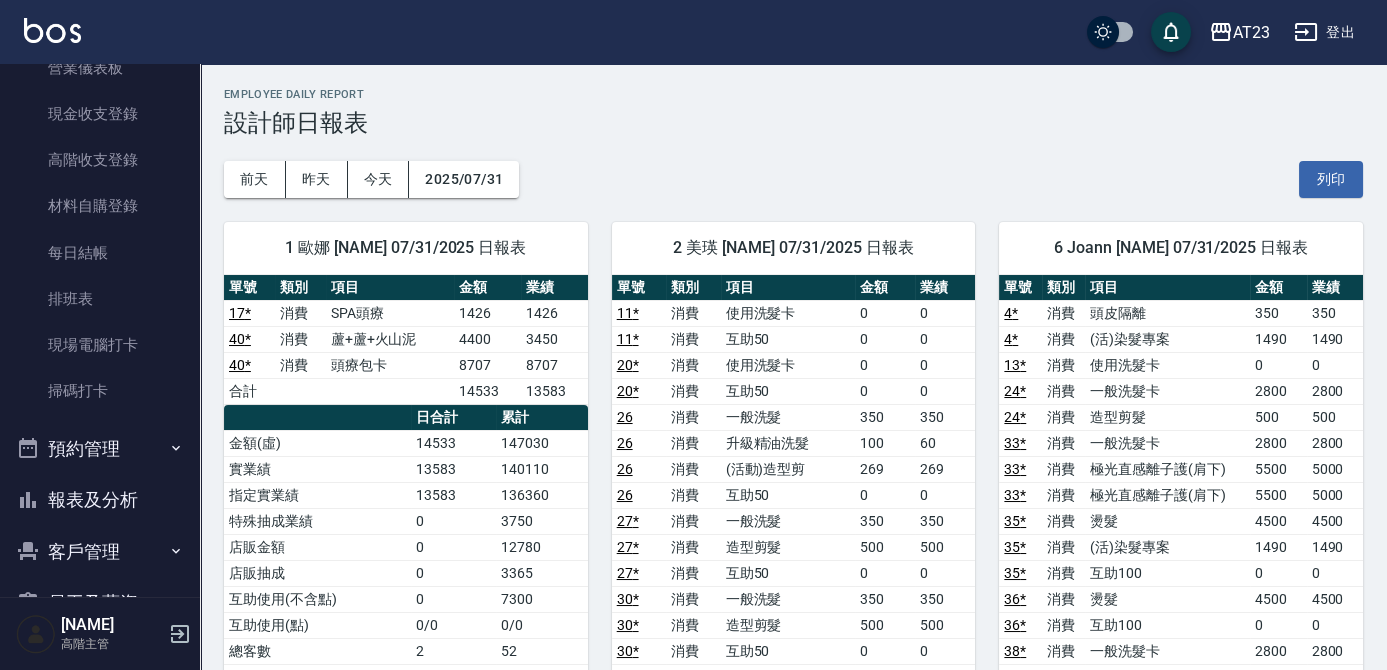 click on "2025/07/31" at bounding box center (464, 179) 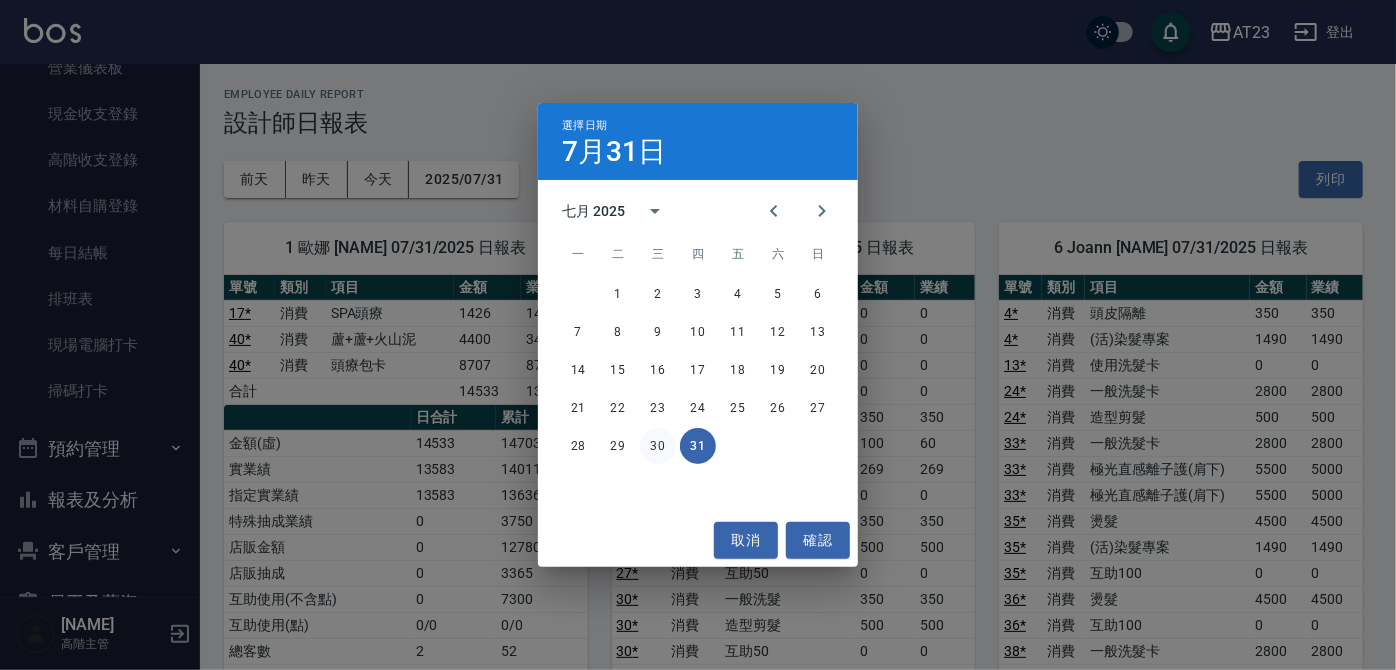 click on "30" at bounding box center (658, 446) 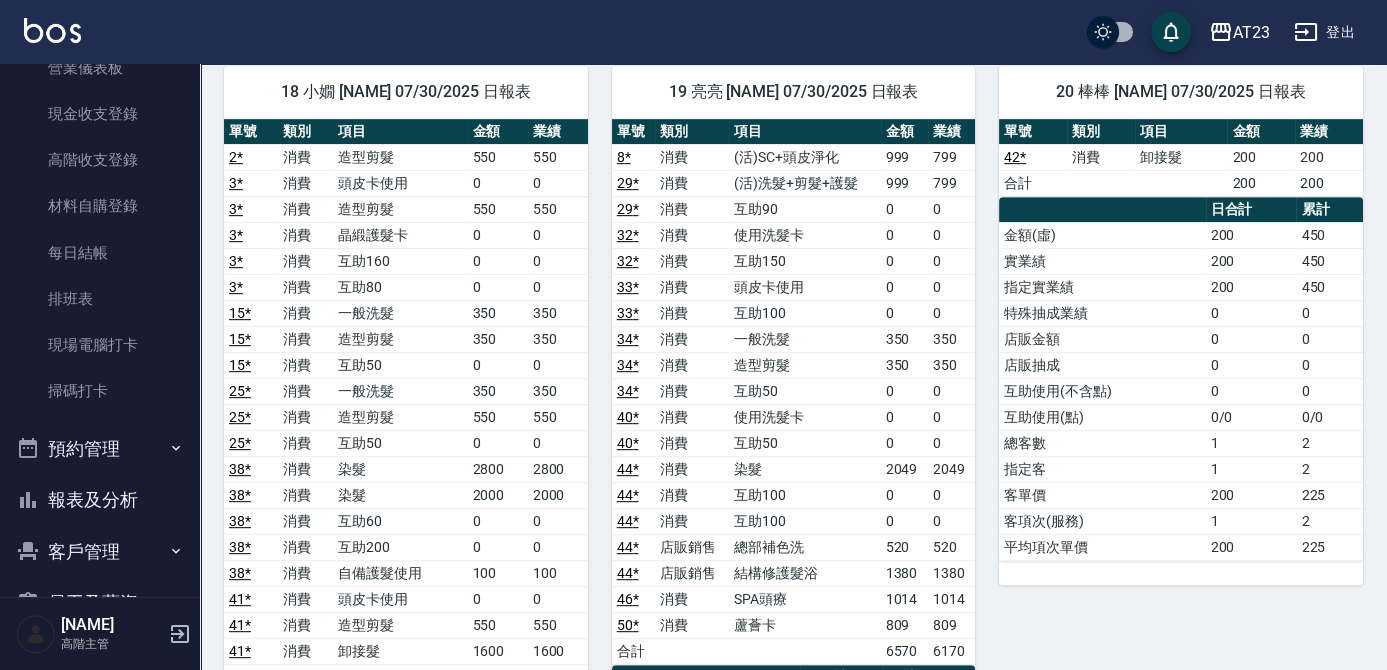 scroll, scrollTop: 2181, scrollLeft: 0, axis: vertical 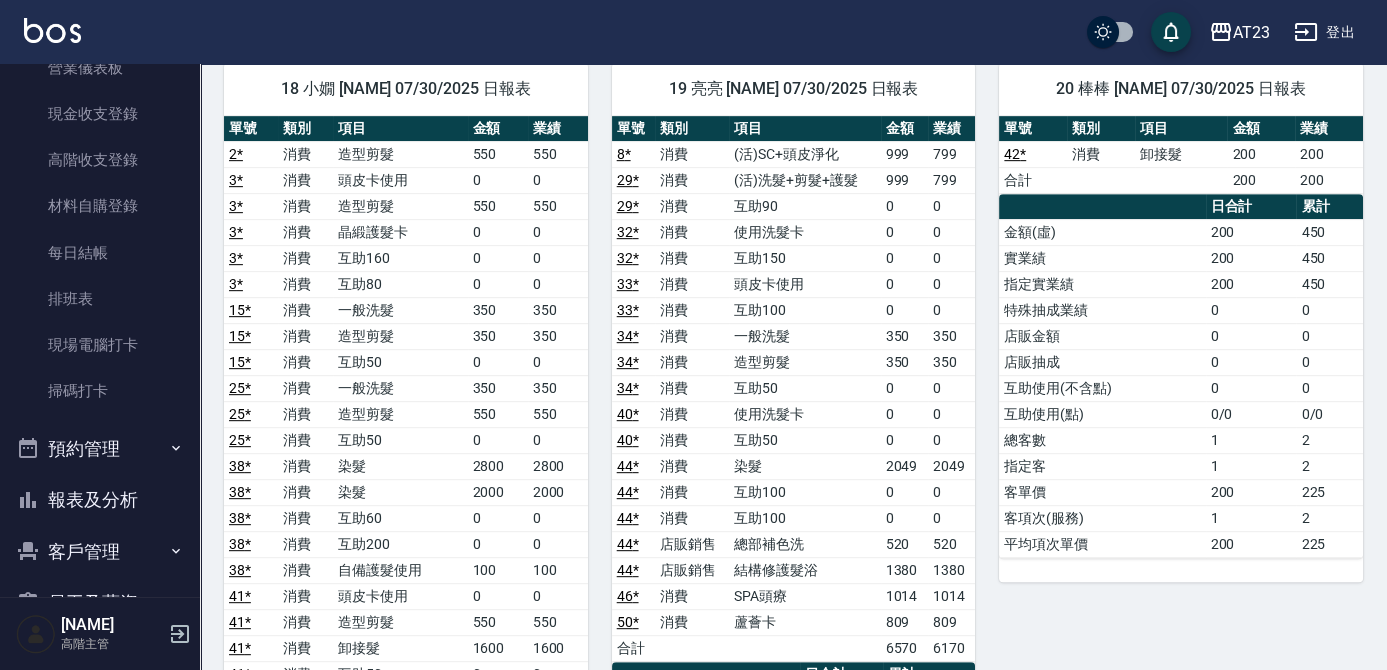 click on "報表及分析" at bounding box center [100, 500] 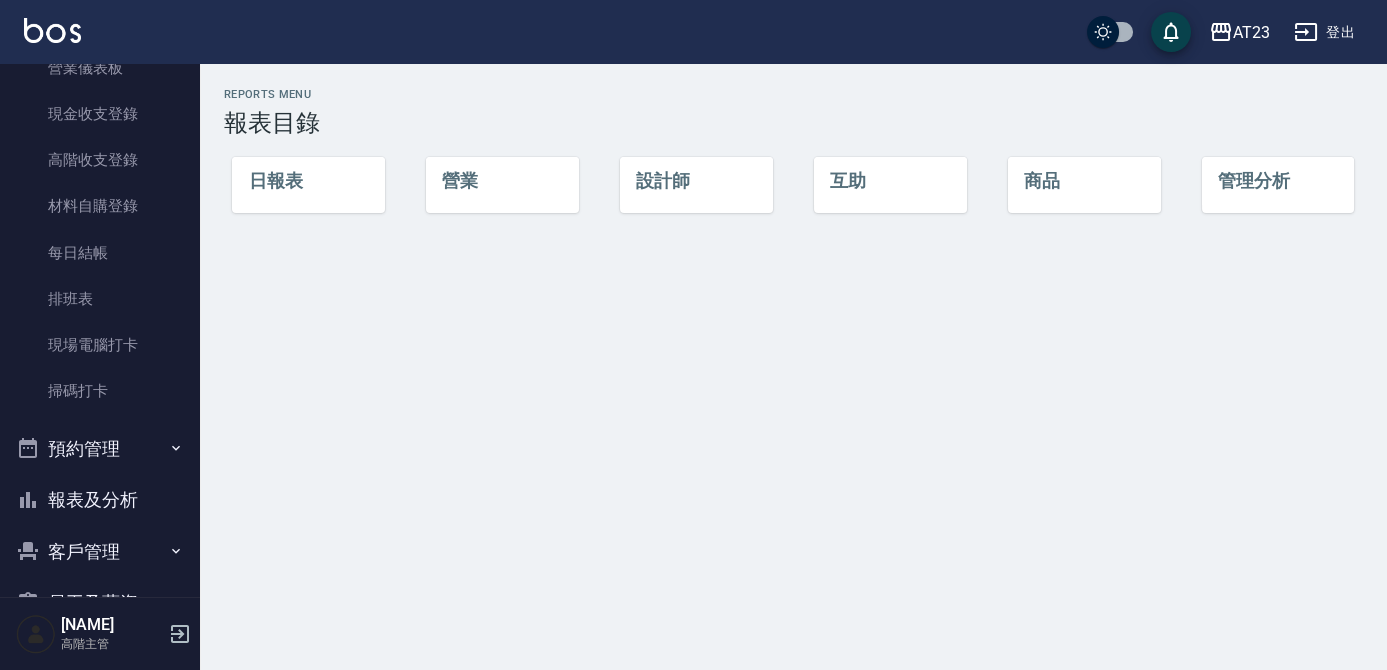 scroll, scrollTop: 0, scrollLeft: 0, axis: both 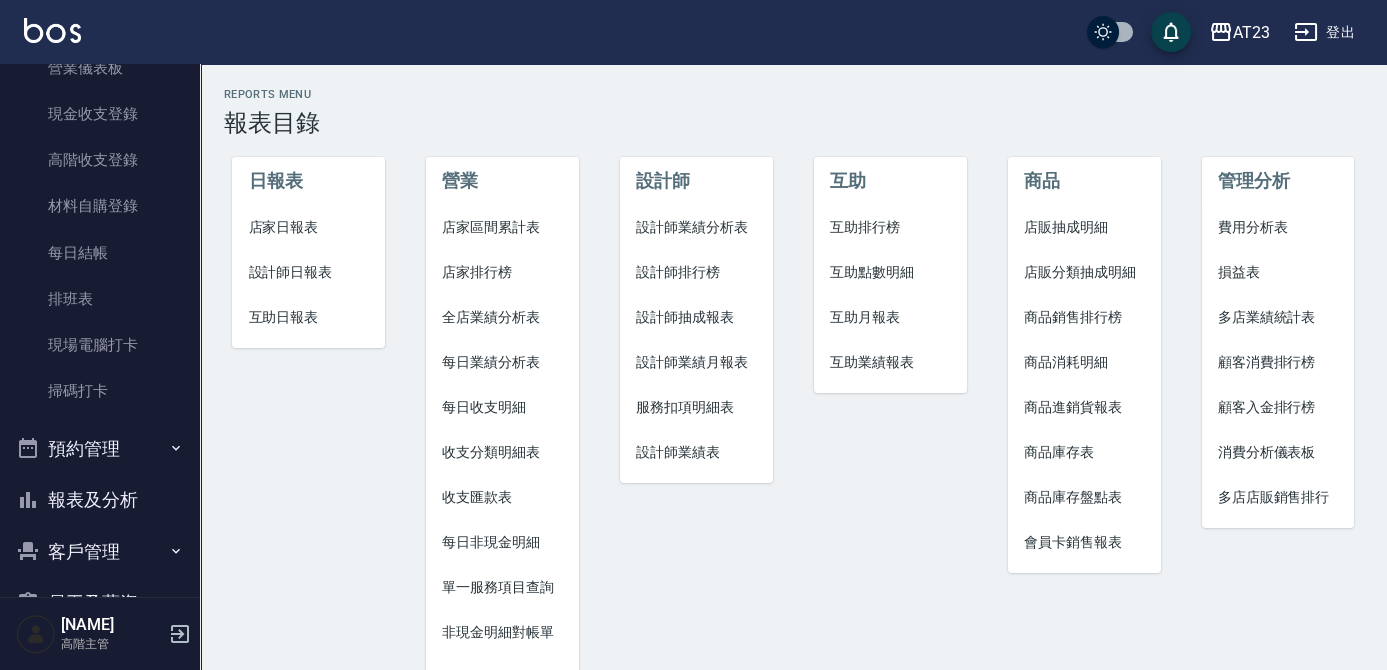 click on "互助日報表" at bounding box center [308, 317] 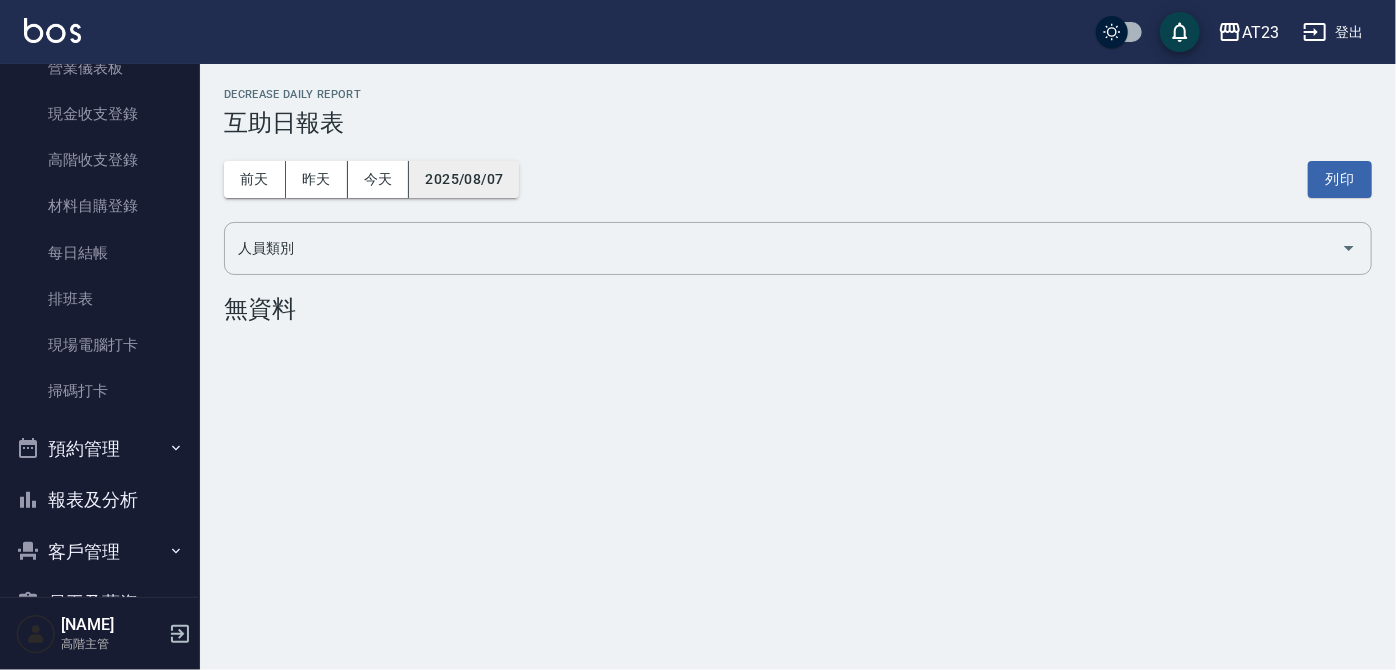 click on "2025/08/07" at bounding box center [464, 179] 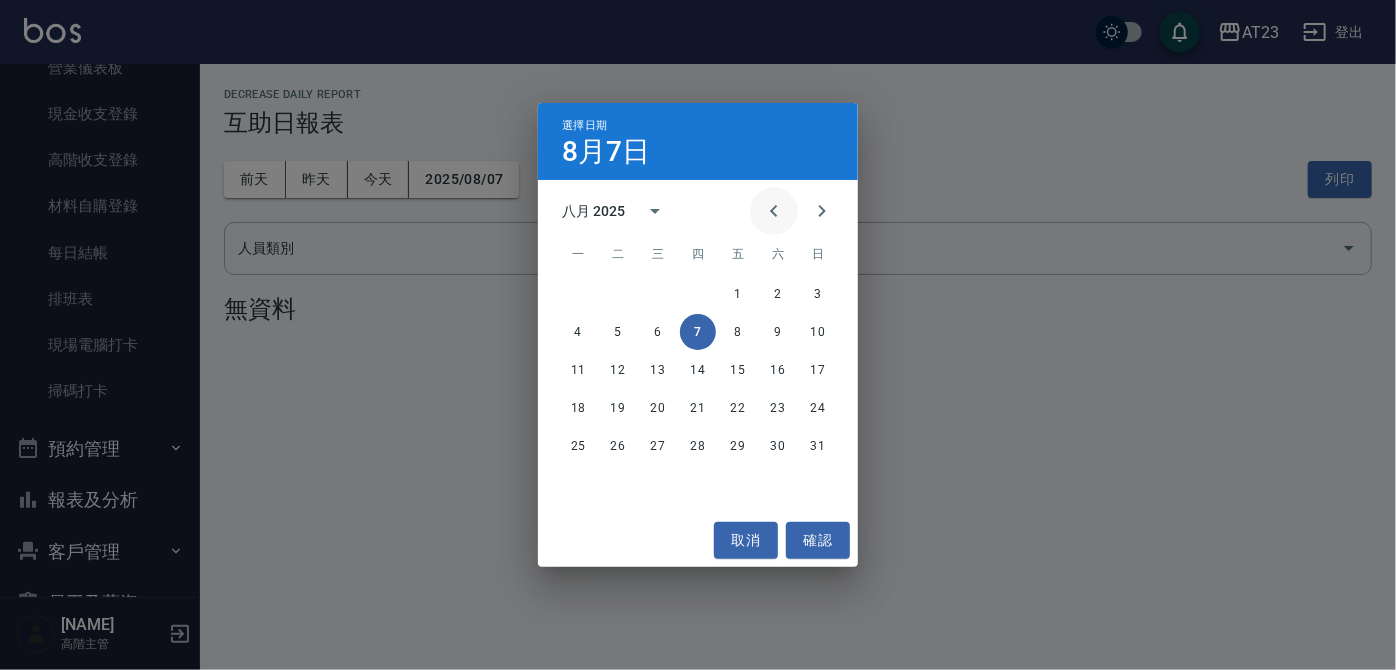 click 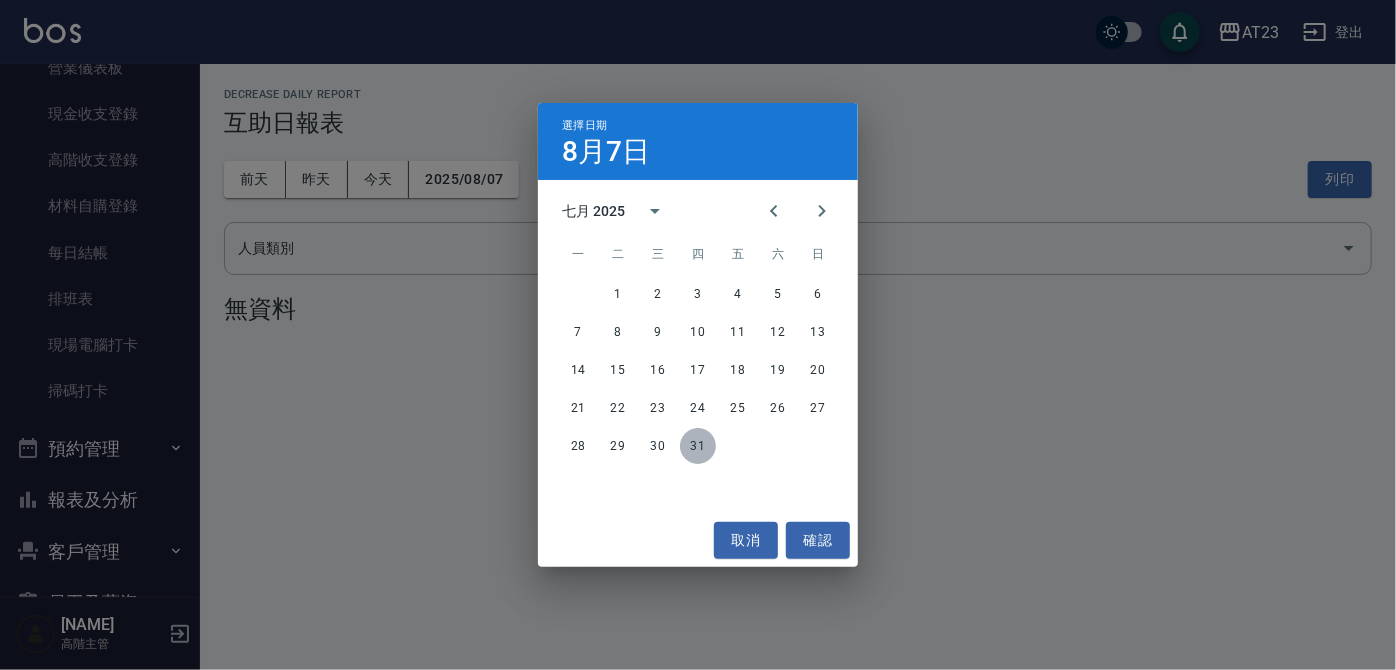 click on "31" at bounding box center (698, 446) 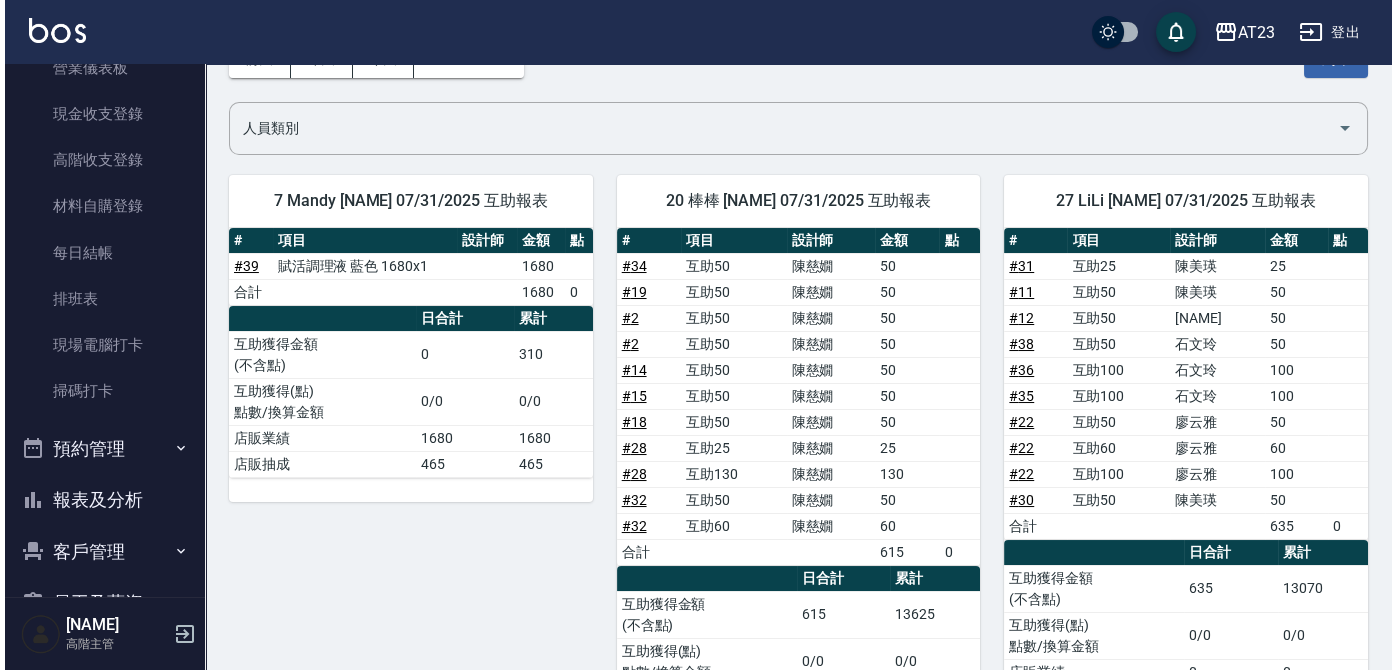 scroll, scrollTop: 90, scrollLeft: 0, axis: vertical 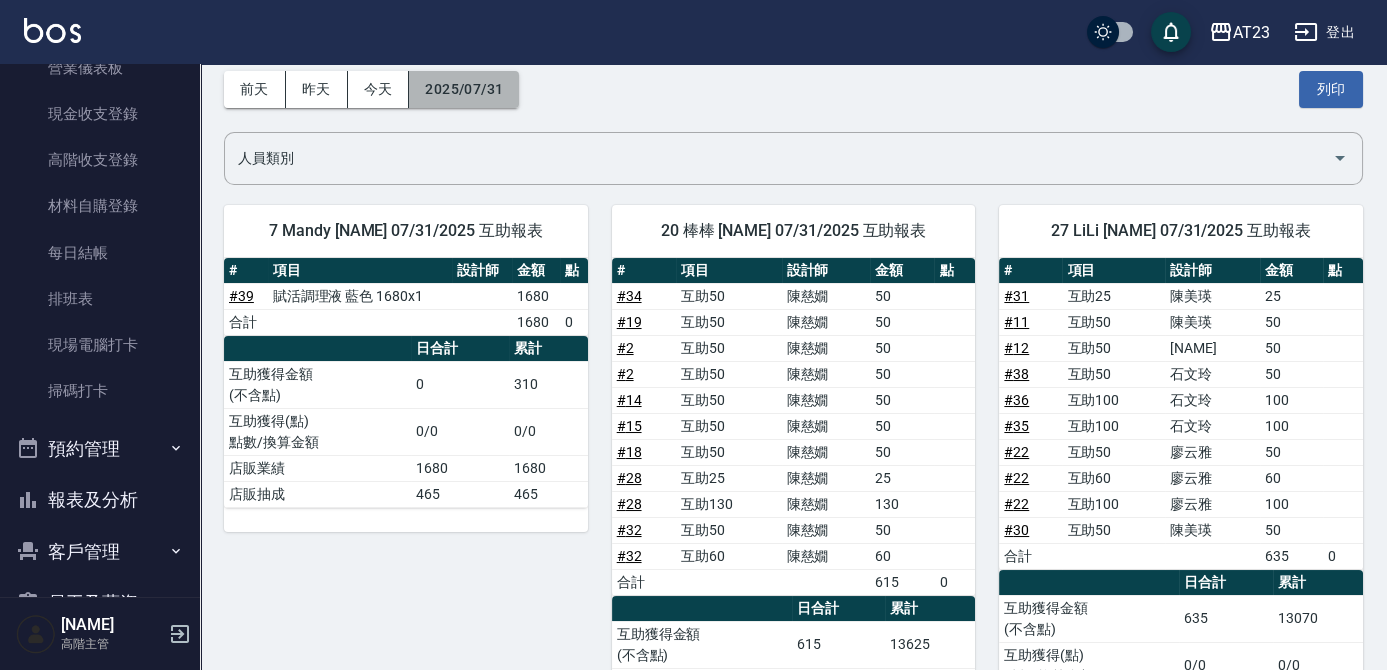 click on "2025/07/31" at bounding box center [464, 89] 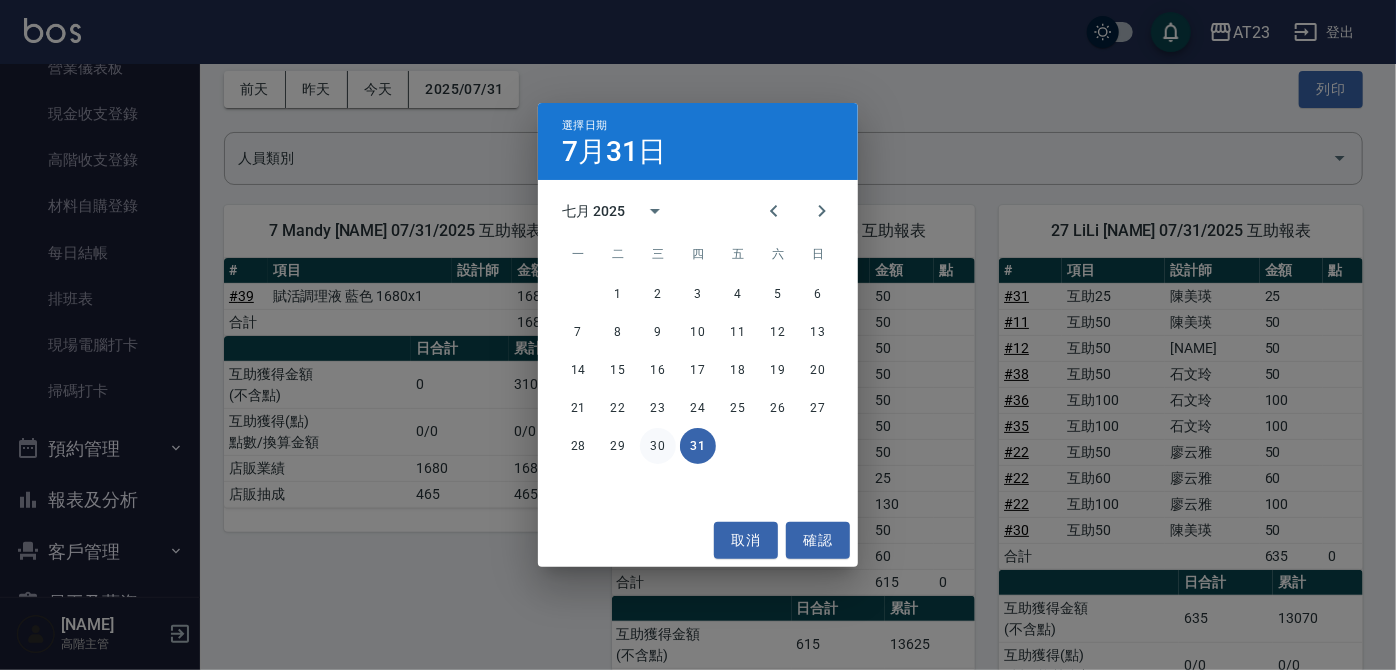 click on "30" at bounding box center (658, 446) 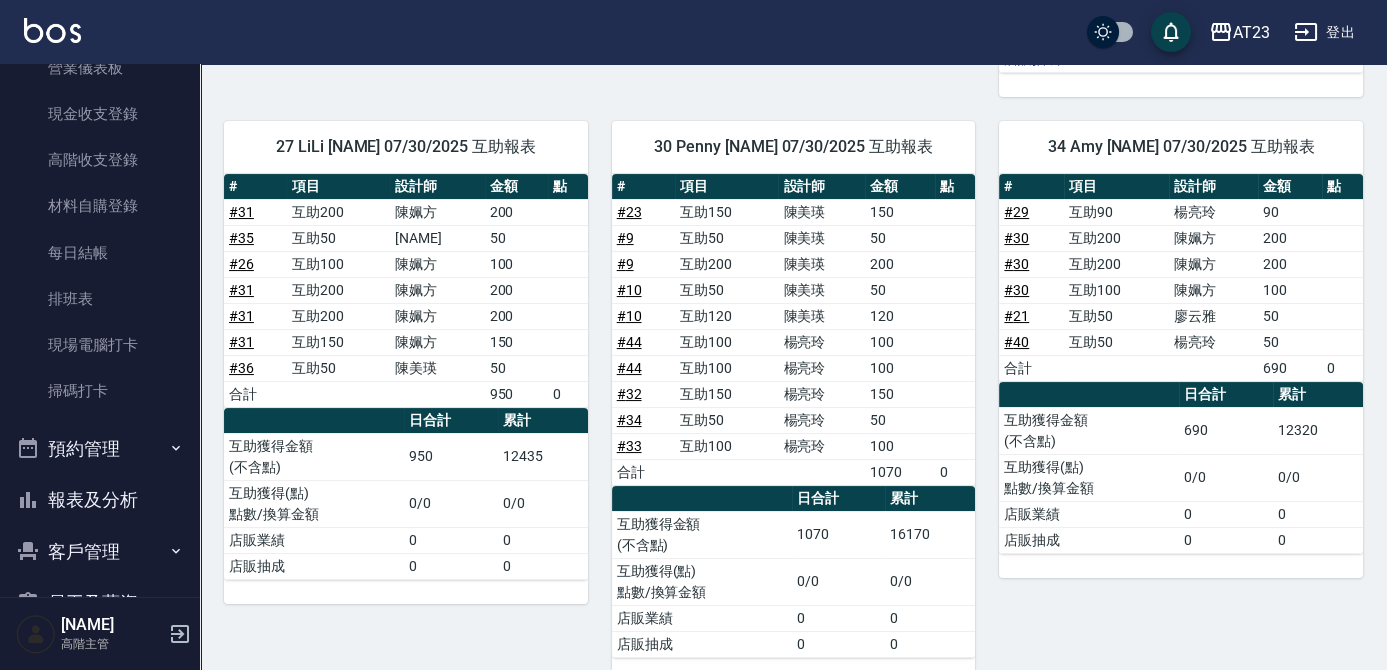 scroll, scrollTop: 727, scrollLeft: 0, axis: vertical 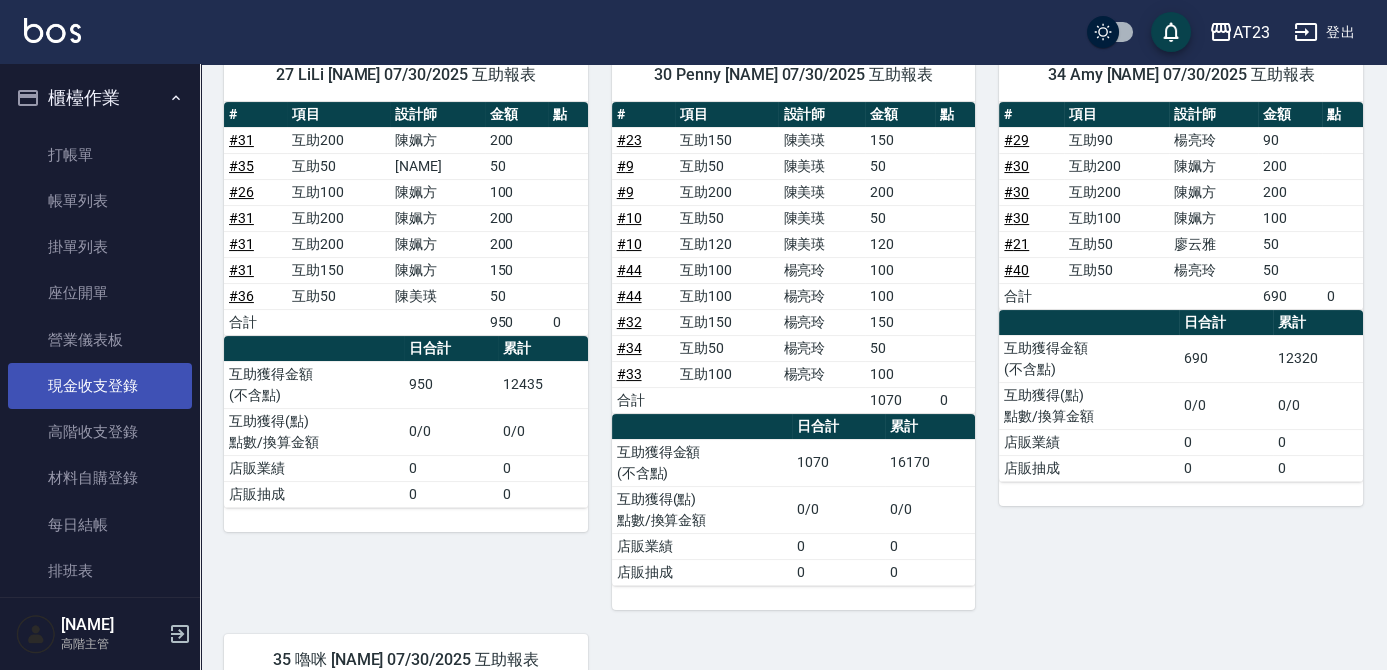 click on "現金收支登錄" at bounding box center [100, 386] 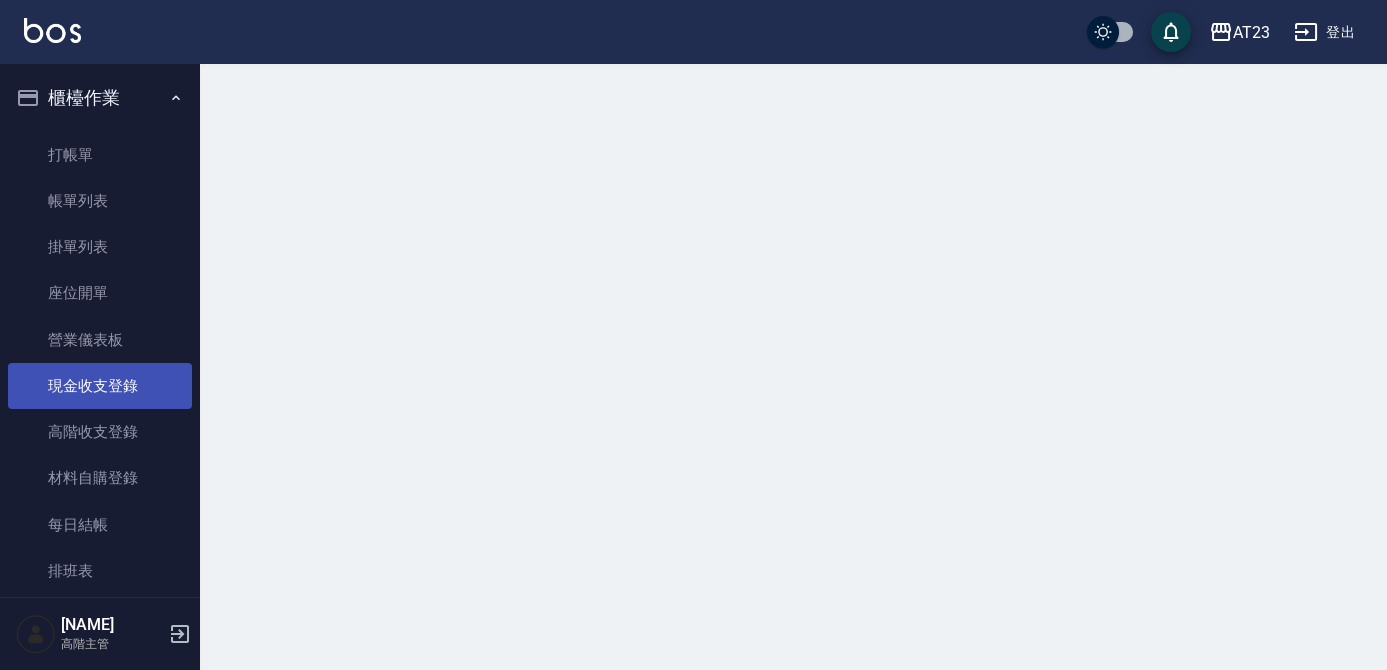 scroll, scrollTop: 0, scrollLeft: 0, axis: both 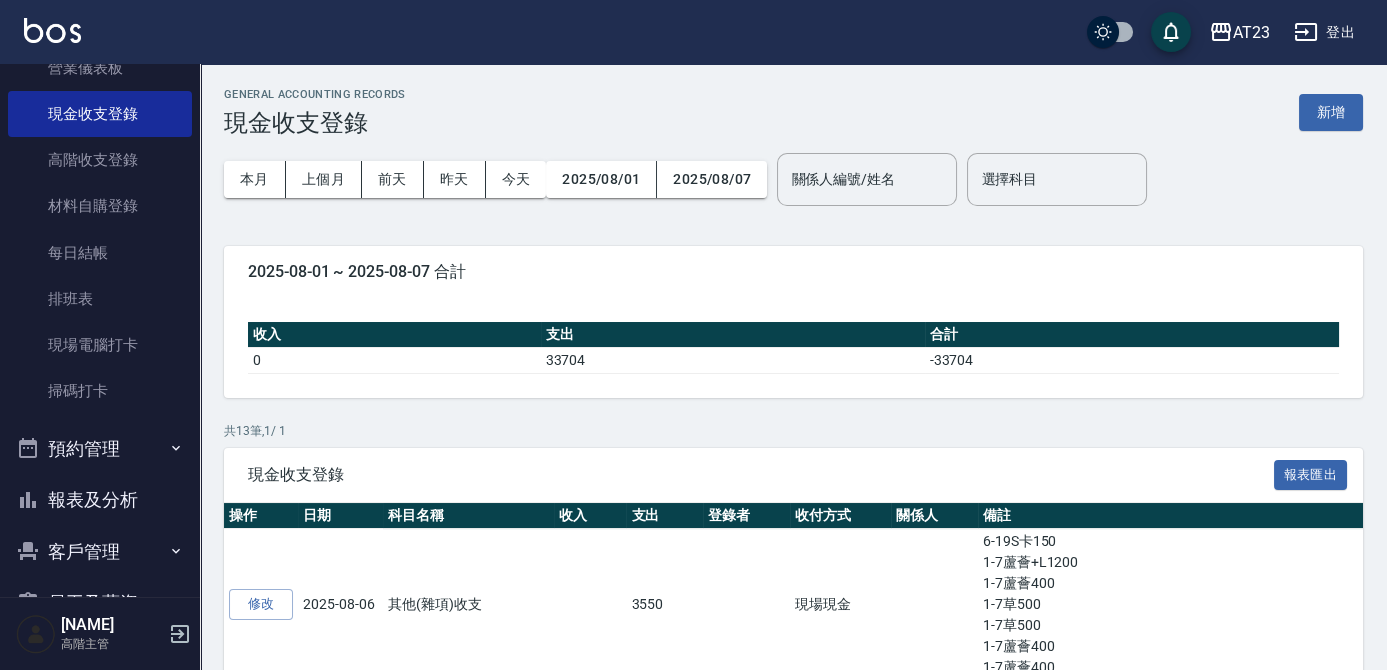 click on "報表及分析" at bounding box center [100, 500] 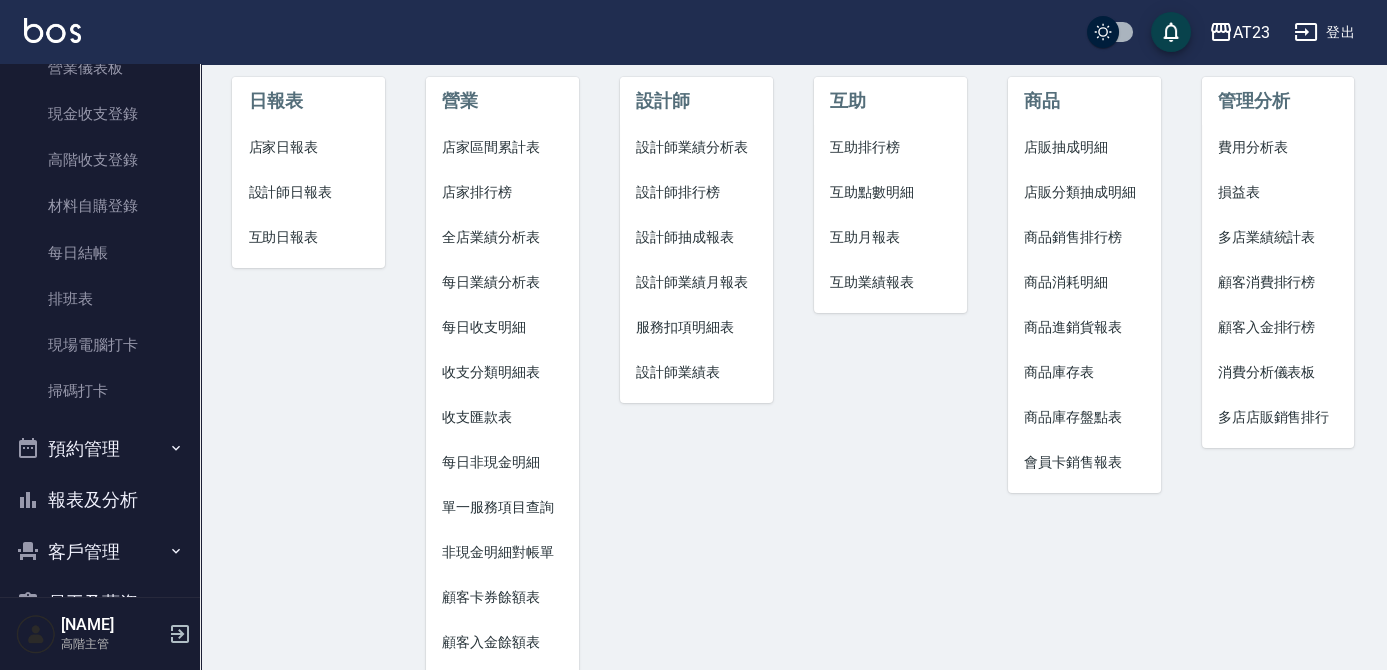 scroll, scrollTop: 181, scrollLeft: 0, axis: vertical 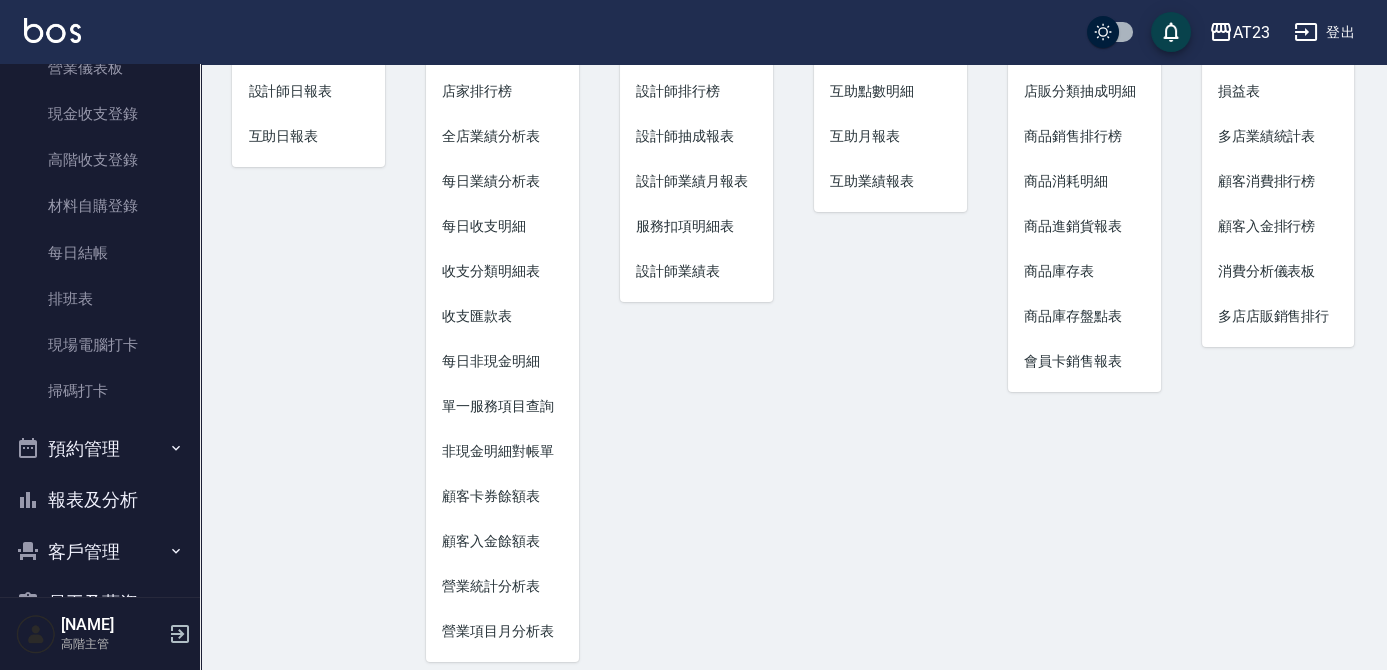 click on "收支分類明細表" at bounding box center [502, 271] 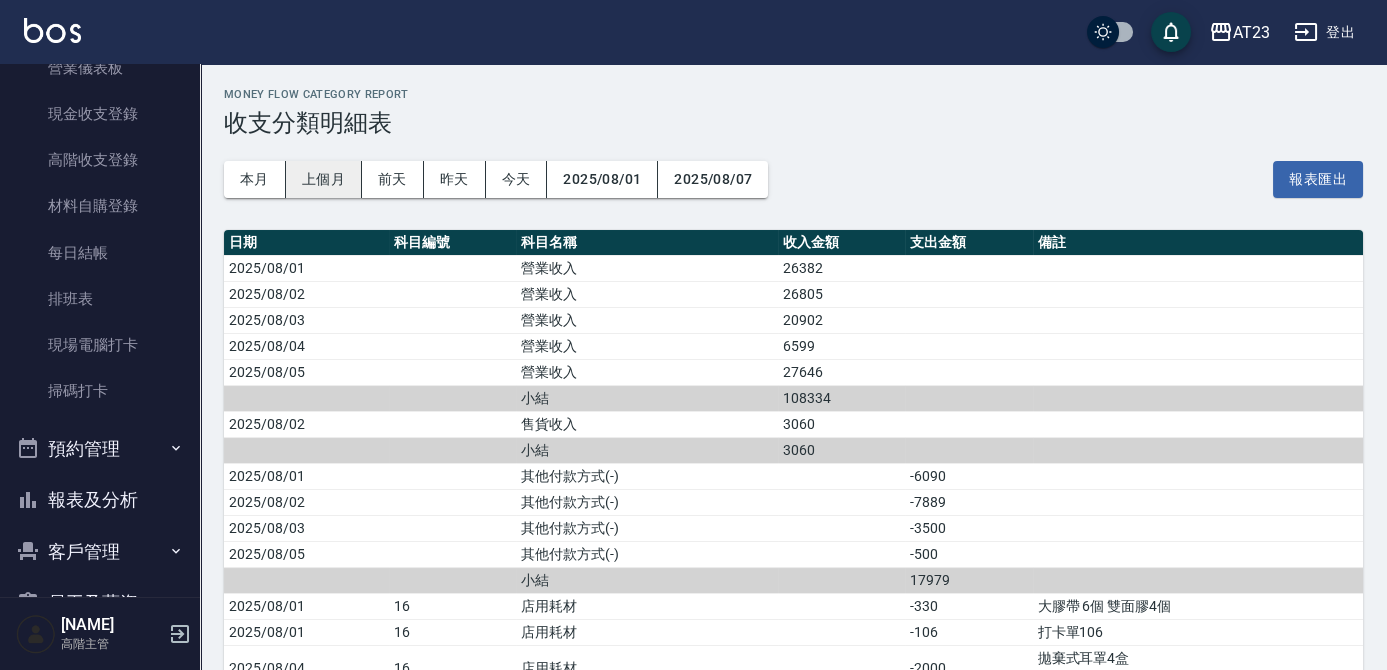 click on "上個月" at bounding box center [324, 179] 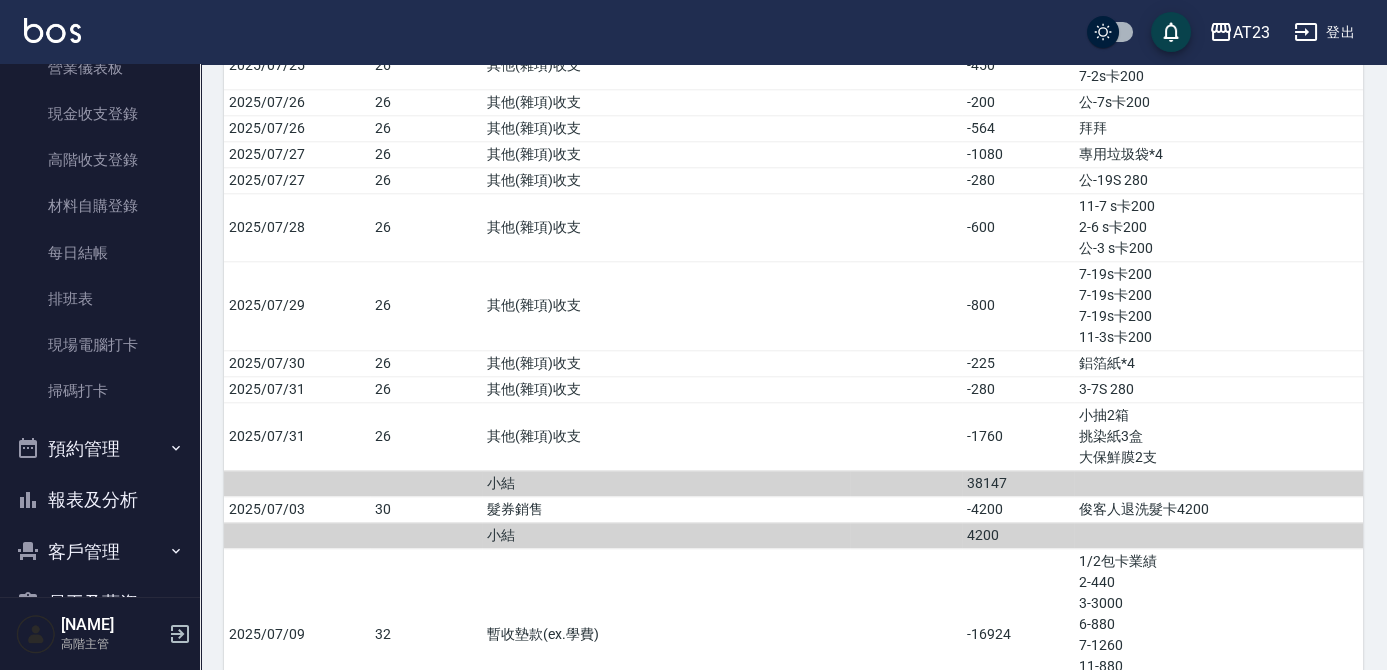 scroll, scrollTop: 4727, scrollLeft: 0, axis: vertical 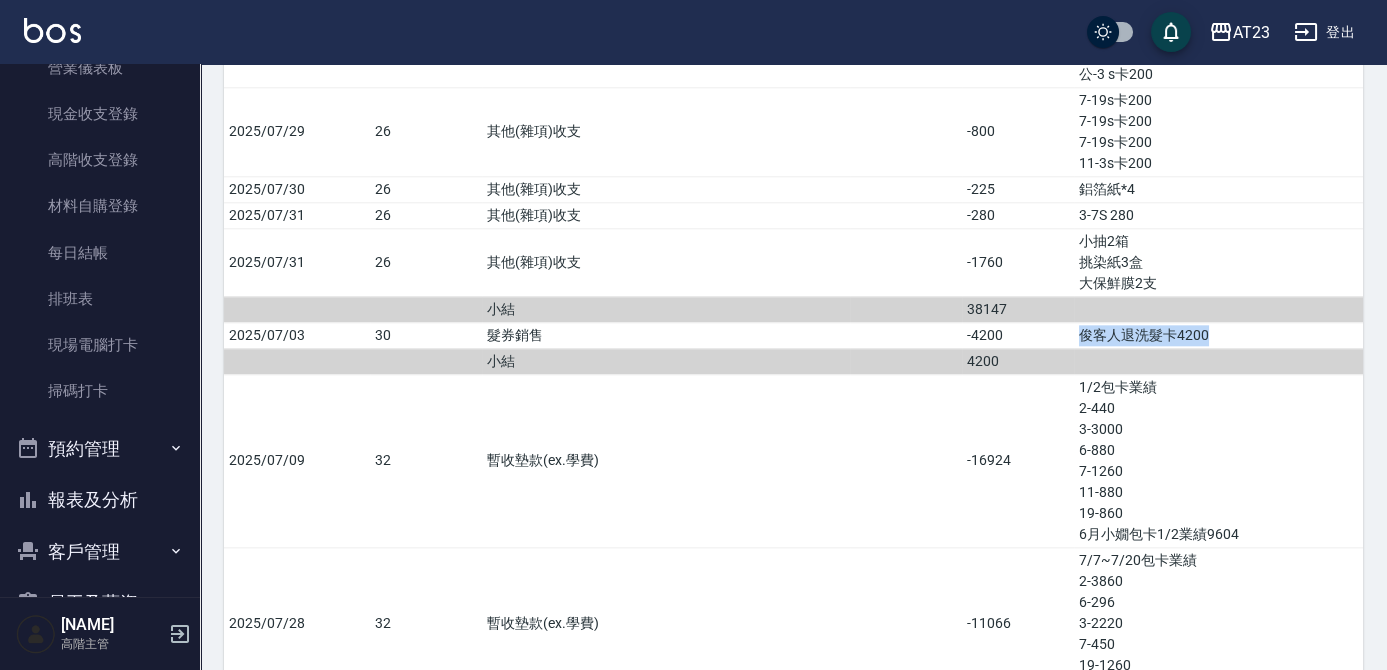drag, startPoint x: 1080, startPoint y: 291, endPoint x: 1231, endPoint y: 288, distance: 151.0298 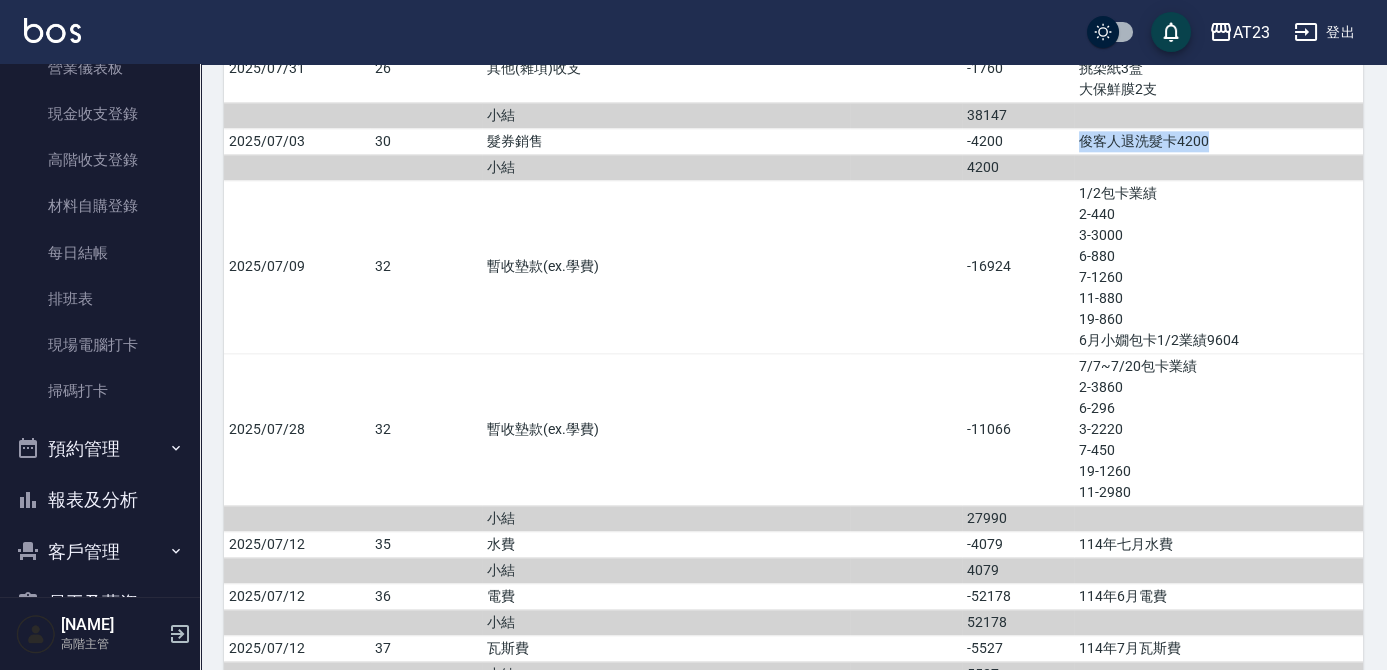 scroll, scrollTop: 4953, scrollLeft: 0, axis: vertical 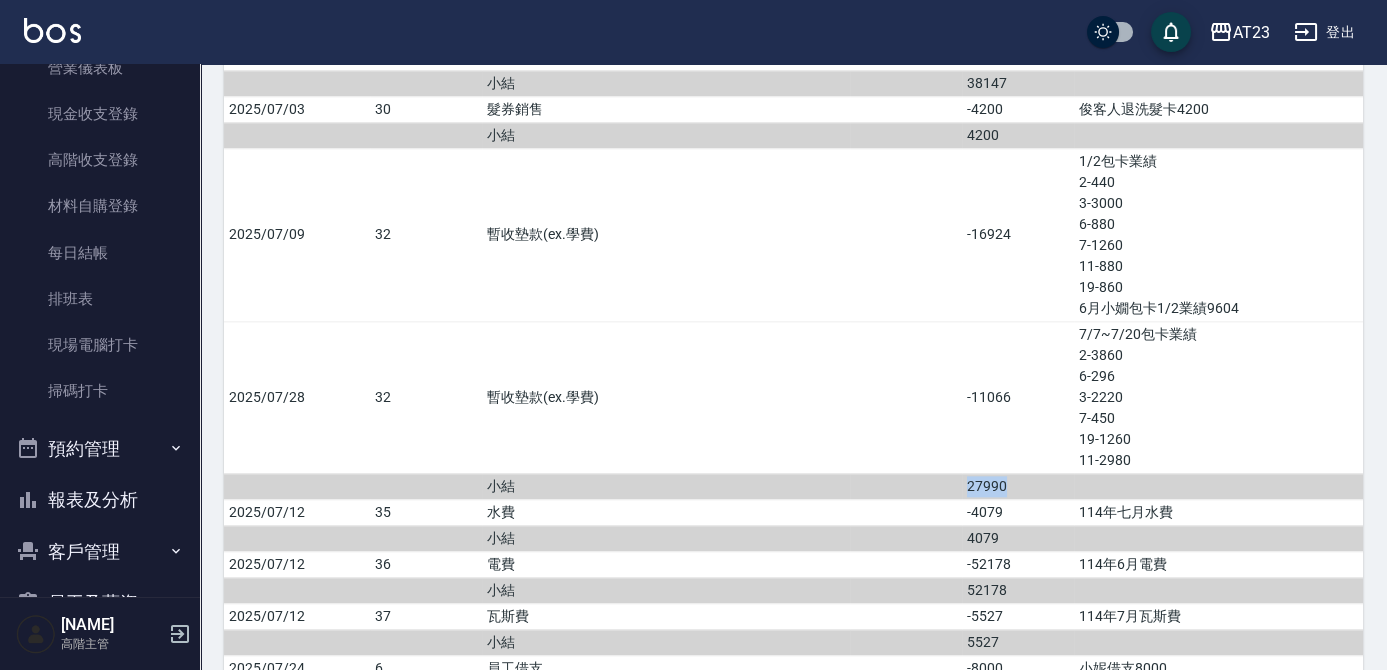 drag, startPoint x: 968, startPoint y: 443, endPoint x: 1014, endPoint y: 442, distance: 46.010868 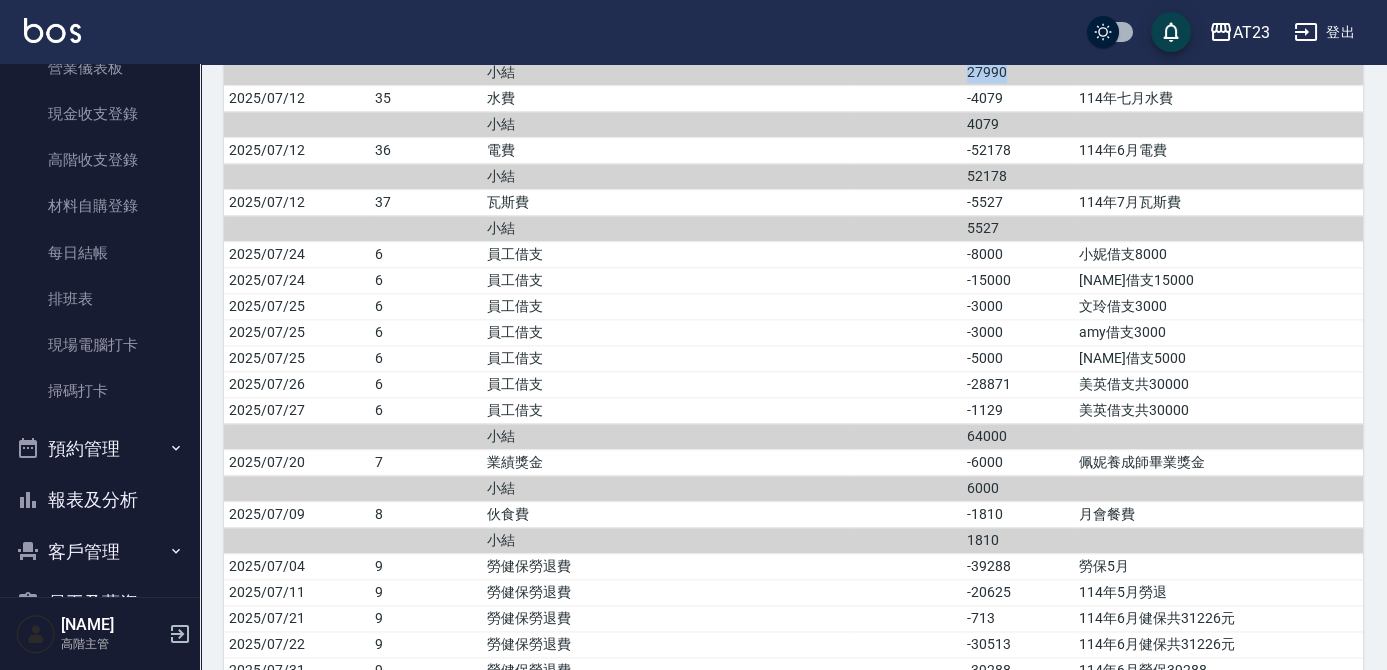 scroll, scrollTop: 5408, scrollLeft: 0, axis: vertical 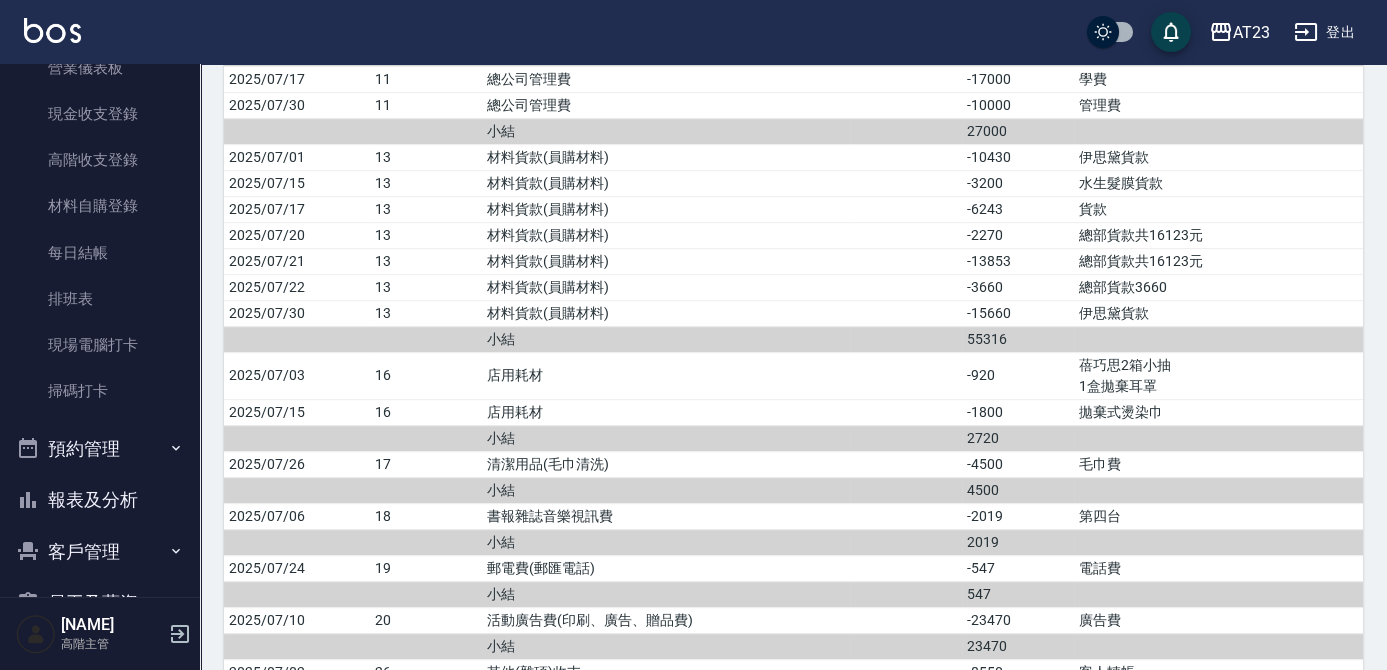 click on "Money Flow Category Report 收支分類明細表 本月 上個月 前天 昨天 今天 2025/07/01 2025/07/31 報表匯出 日期 科目編號 科目名稱 收入金額 支出金額 備註 2025/07/01 營業收入 49412 2025/07/02 營業收入 45340 2025/07/03 營業收入 21124 2025/07/04 營業收入 51863 2025/07/05 營業收入 10685 2025/07/06 營業收入 20247 2025/07/07 營業收入 29407 2025/07/08 營業收入 22010 2025/07/09 營業收入 30482 2025/07/10 營業收入 39326 2025/07/11 營業收入 49254 2025/07/12 營業收入 79459 2025/07/13 營業收入 5249 2025/07/14 營業收入 7257 2025/07/15 營業收入 49494 2025/07/17 營業收入 49878 2025/07/18 營業收入 18571 2025/07/19 營業收入 45472 2025/07/20 營業收入 21918 2025/07/21 營業收入 32986 2025/07/22 營業收入 38202 2025/07/23 營業收入 47756 2025/07/24 營業收入 42236 2025/07/25 營業收入 18725 2025/07/26 營業收入 44804 2025/07/27 營業收入 45249 2025/07/28 營業收入 25456 2025/07/29 營業收入 1830" at bounding box center [793, 774] 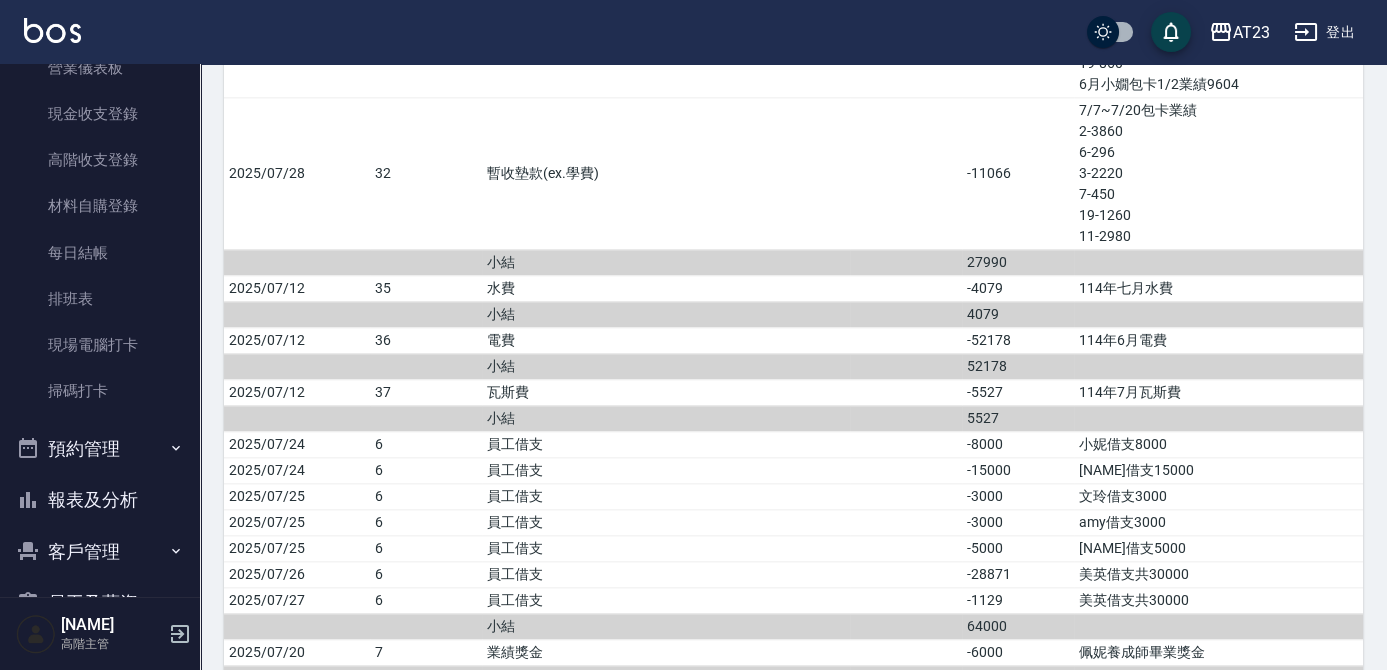 scroll, scrollTop: 5408, scrollLeft: 0, axis: vertical 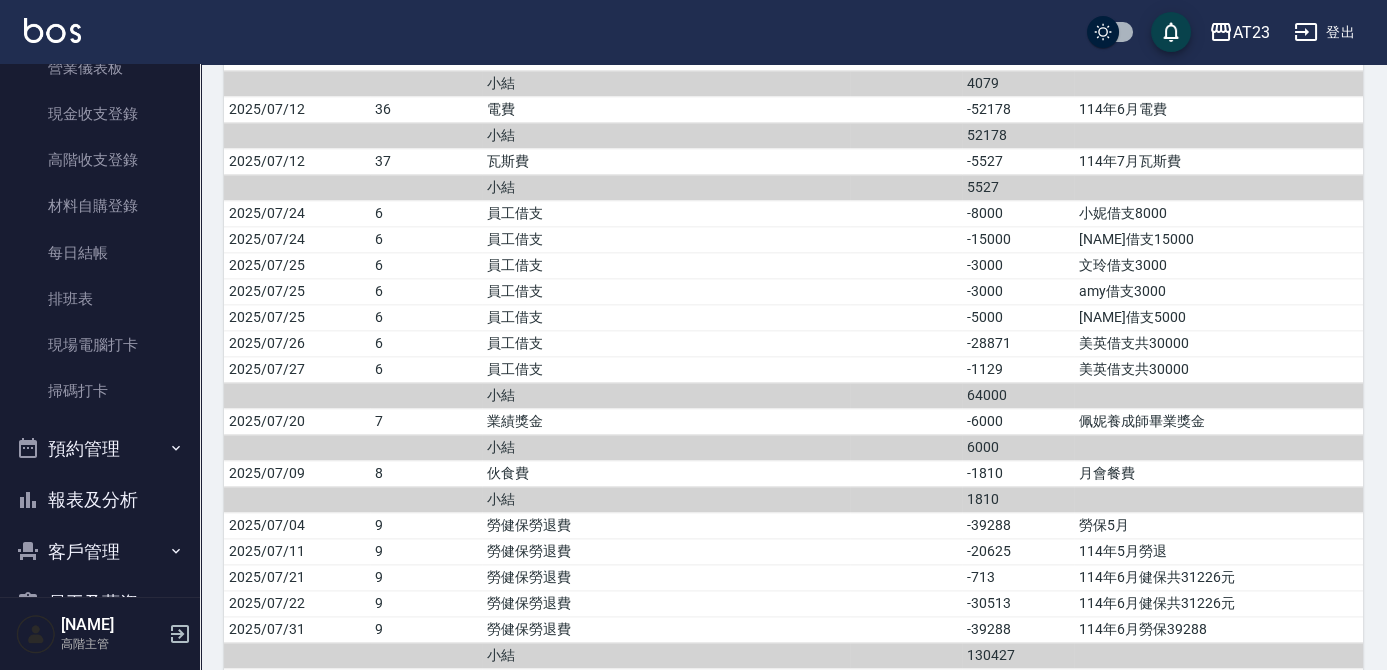 click at bounding box center (297, 135) 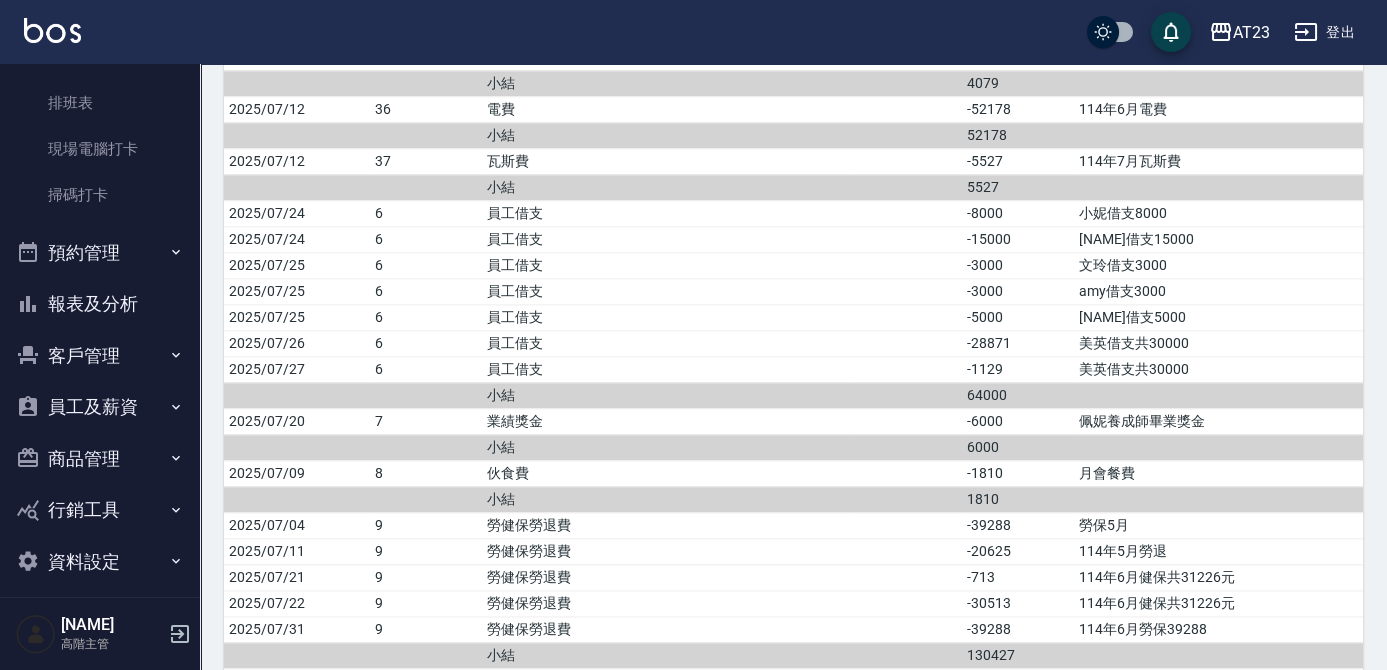 scroll, scrollTop: 481, scrollLeft: 0, axis: vertical 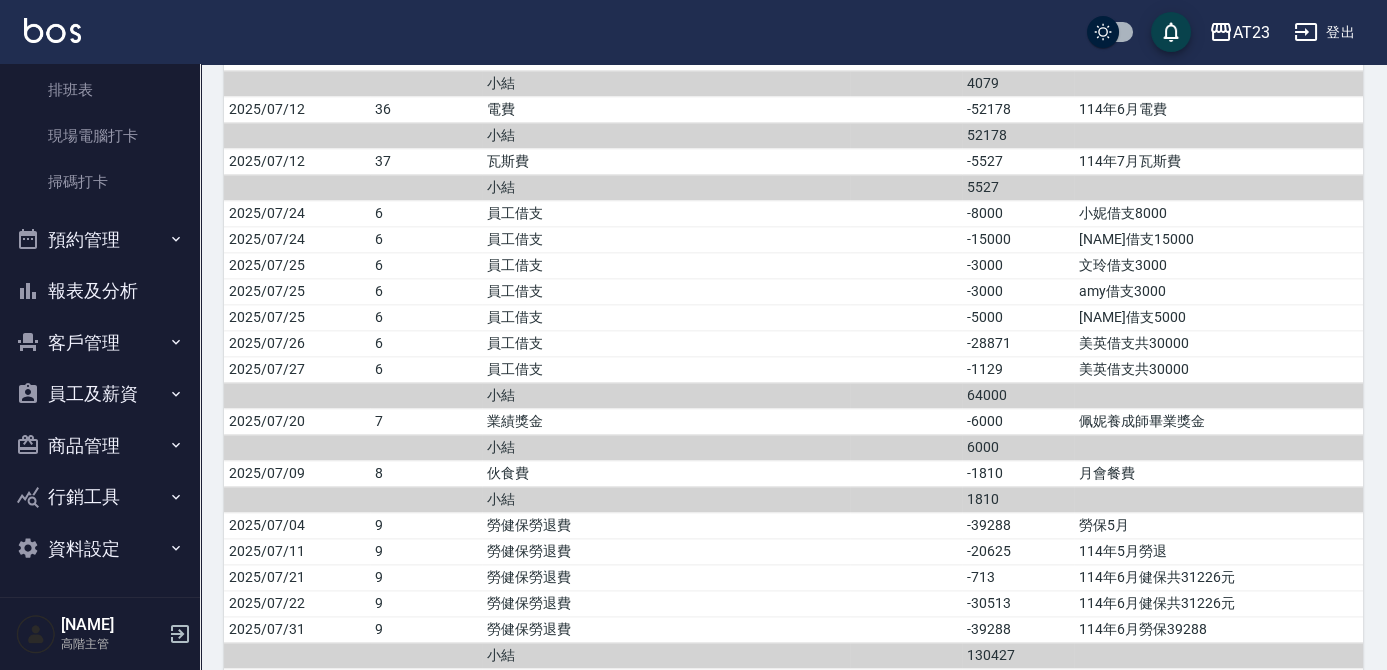 click on "員工及薪資" at bounding box center (100, 394) 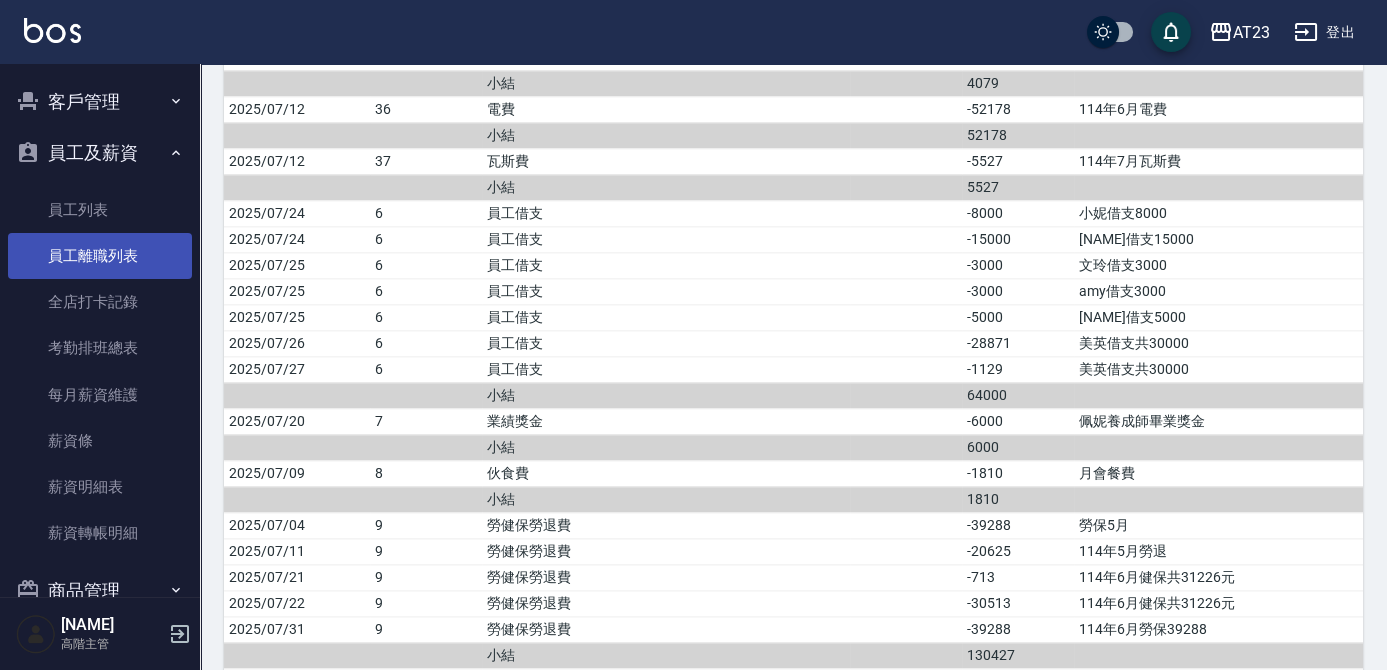scroll, scrollTop: 754, scrollLeft: 0, axis: vertical 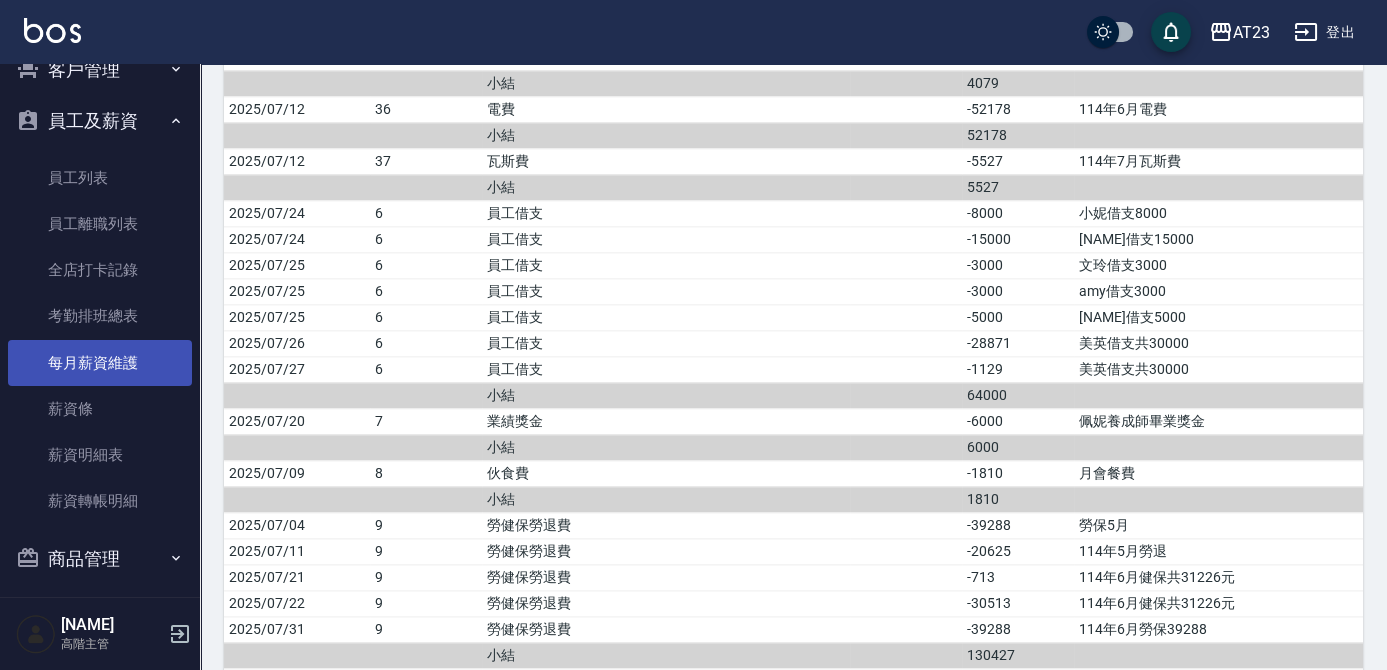 click on "每月薪資維護" at bounding box center [100, 363] 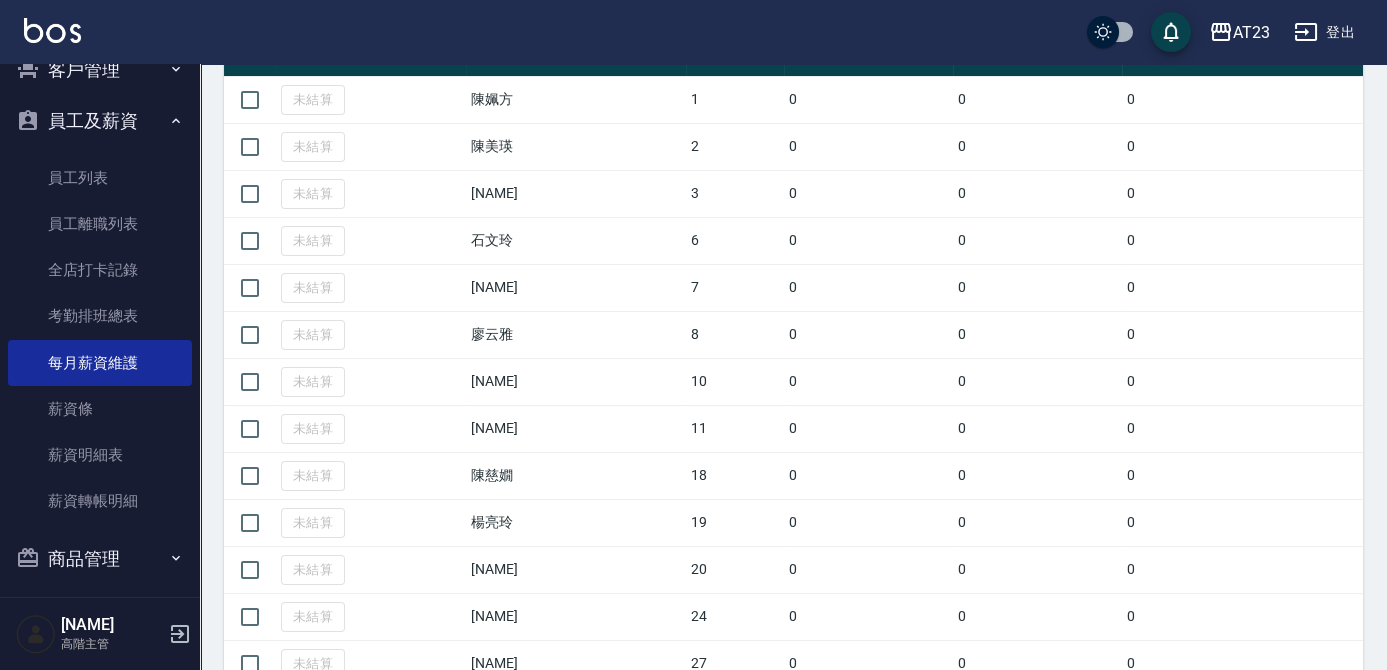 scroll, scrollTop: 272, scrollLeft: 0, axis: vertical 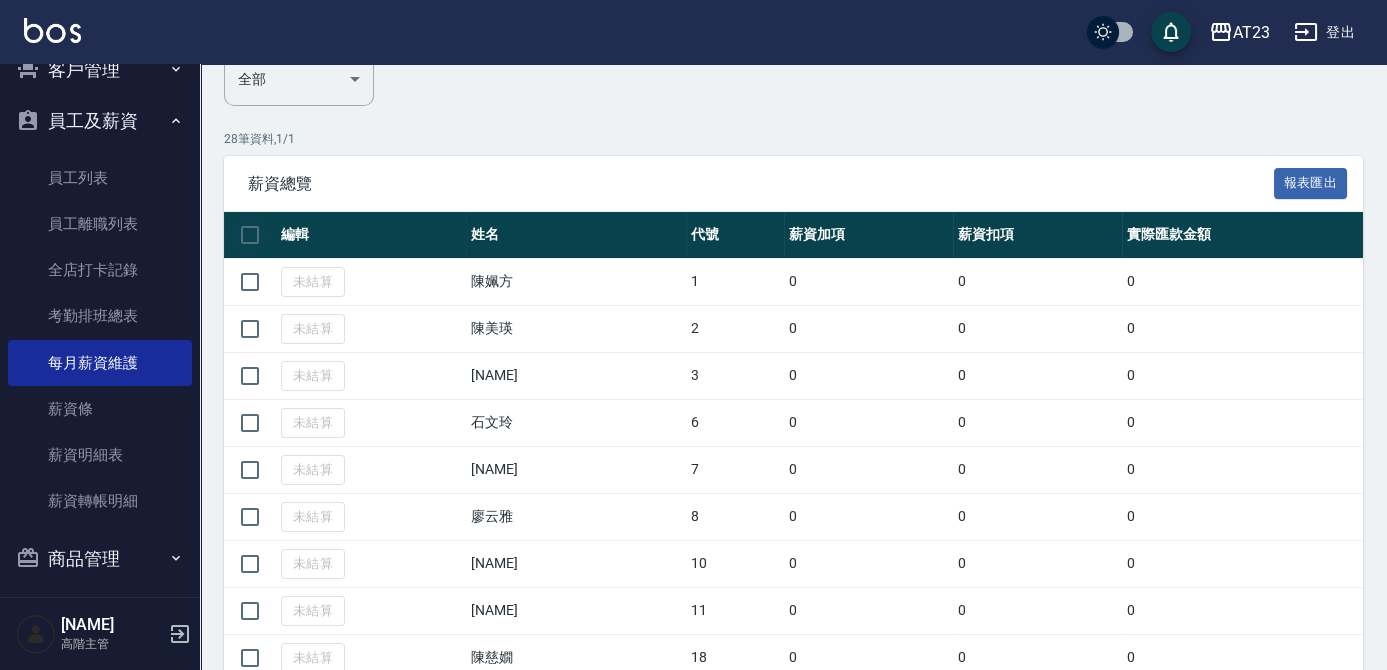 click at bounding box center [250, 235] 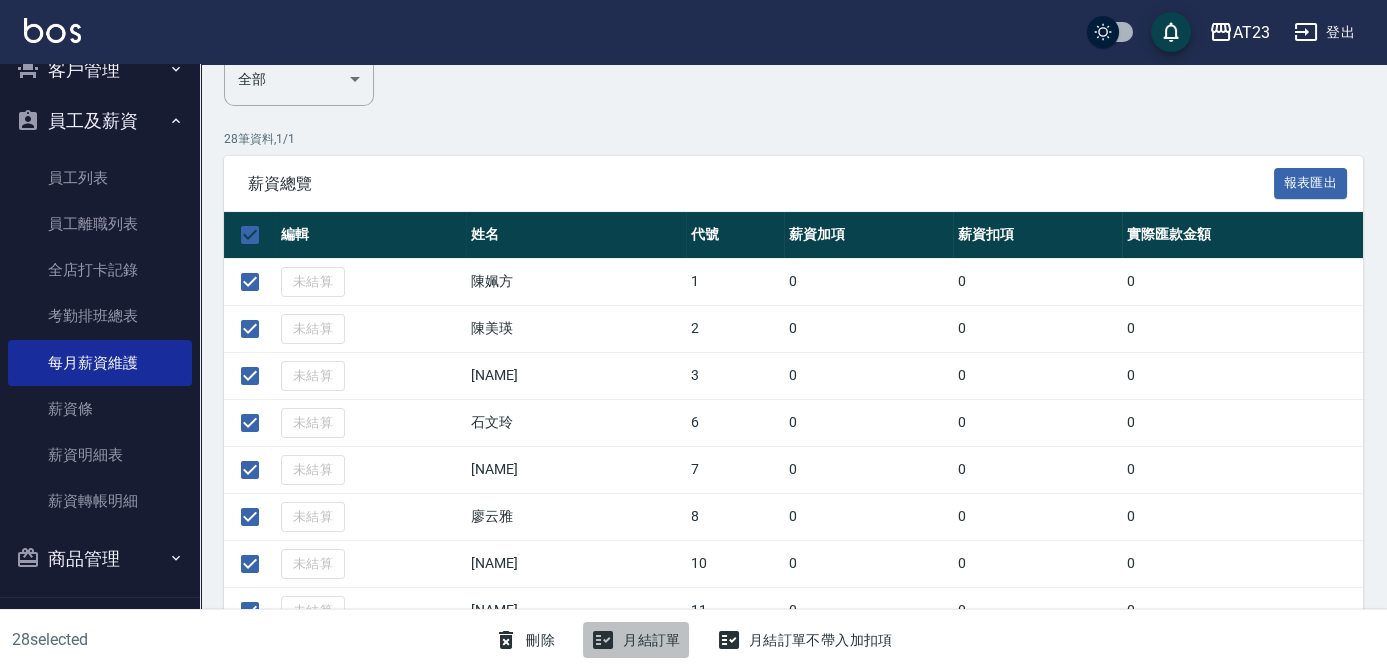 click on "月結訂單" at bounding box center [636, 640] 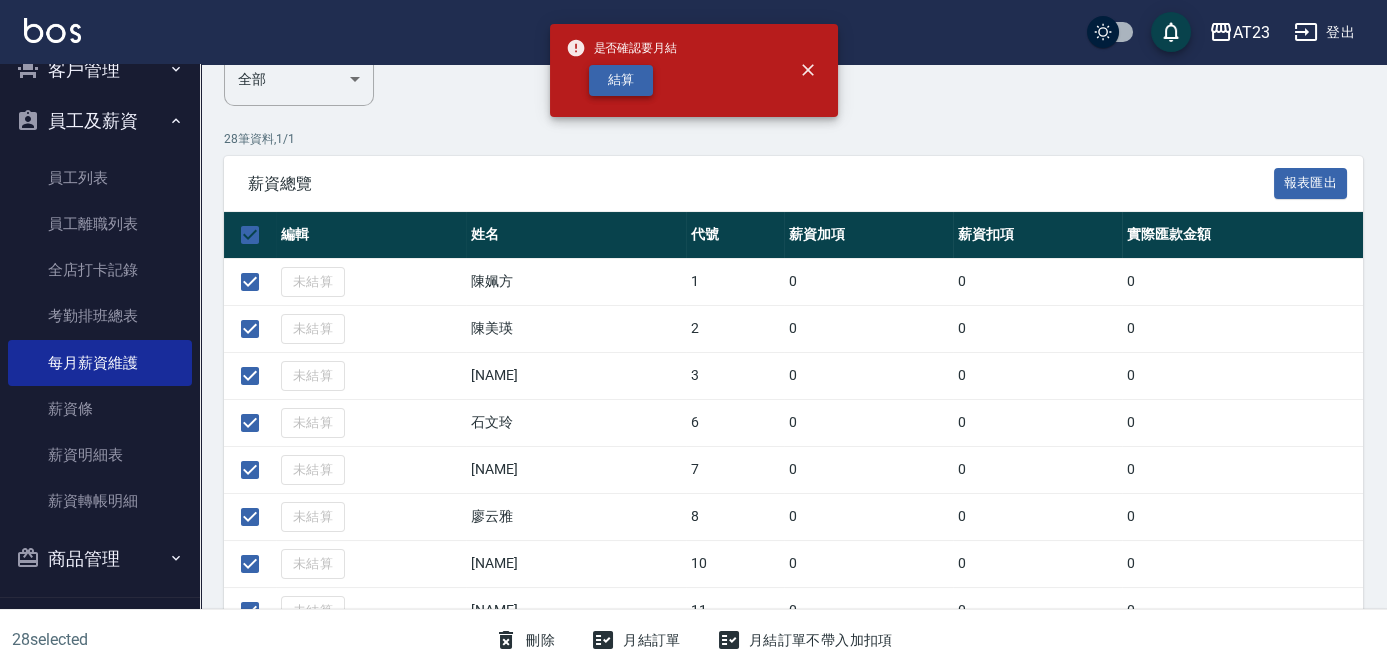 click on "結算" at bounding box center [621, 80] 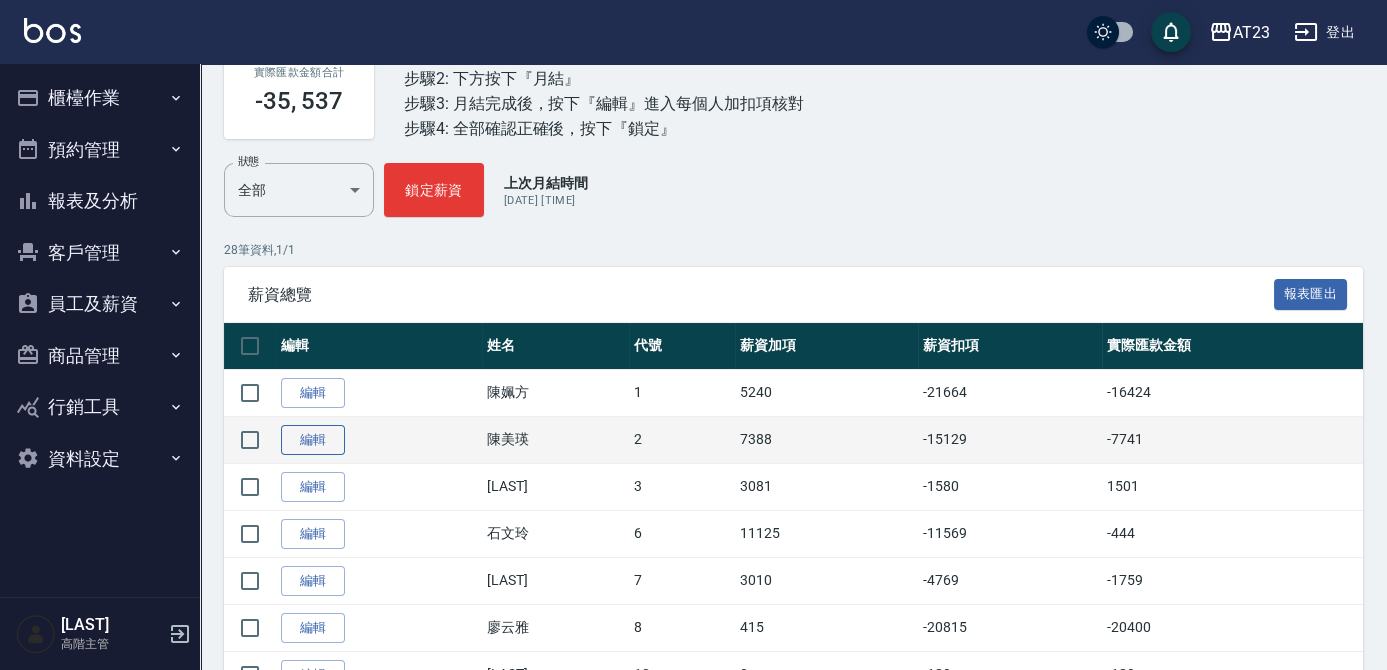 scroll, scrollTop: 181, scrollLeft: 0, axis: vertical 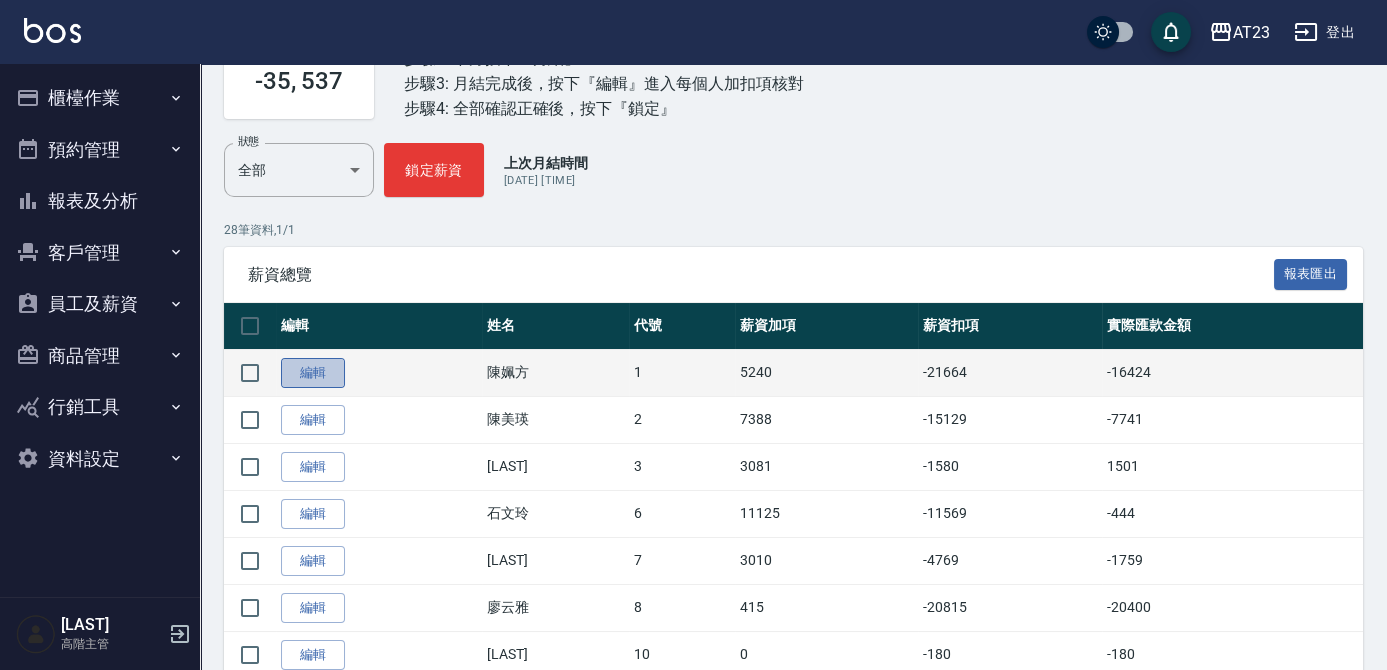 click on "編輯" at bounding box center [313, 373] 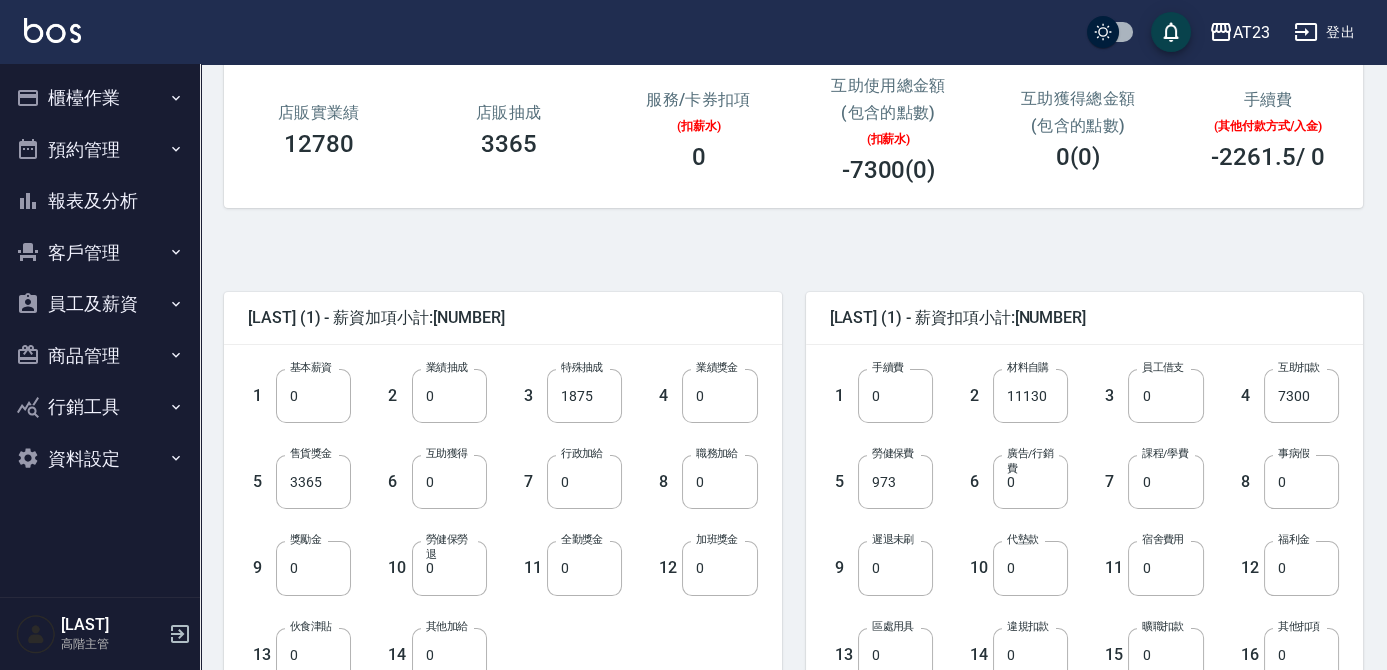 scroll, scrollTop: 363, scrollLeft: 0, axis: vertical 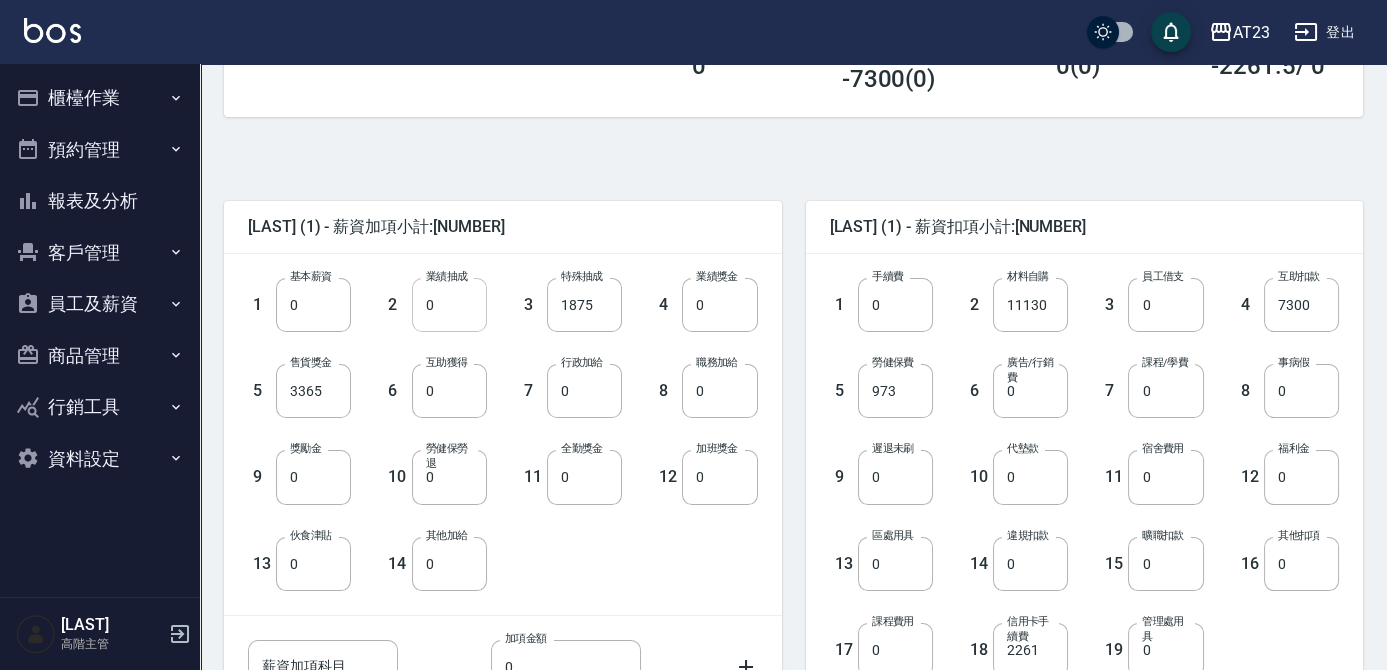 click on "0" at bounding box center [449, 305] 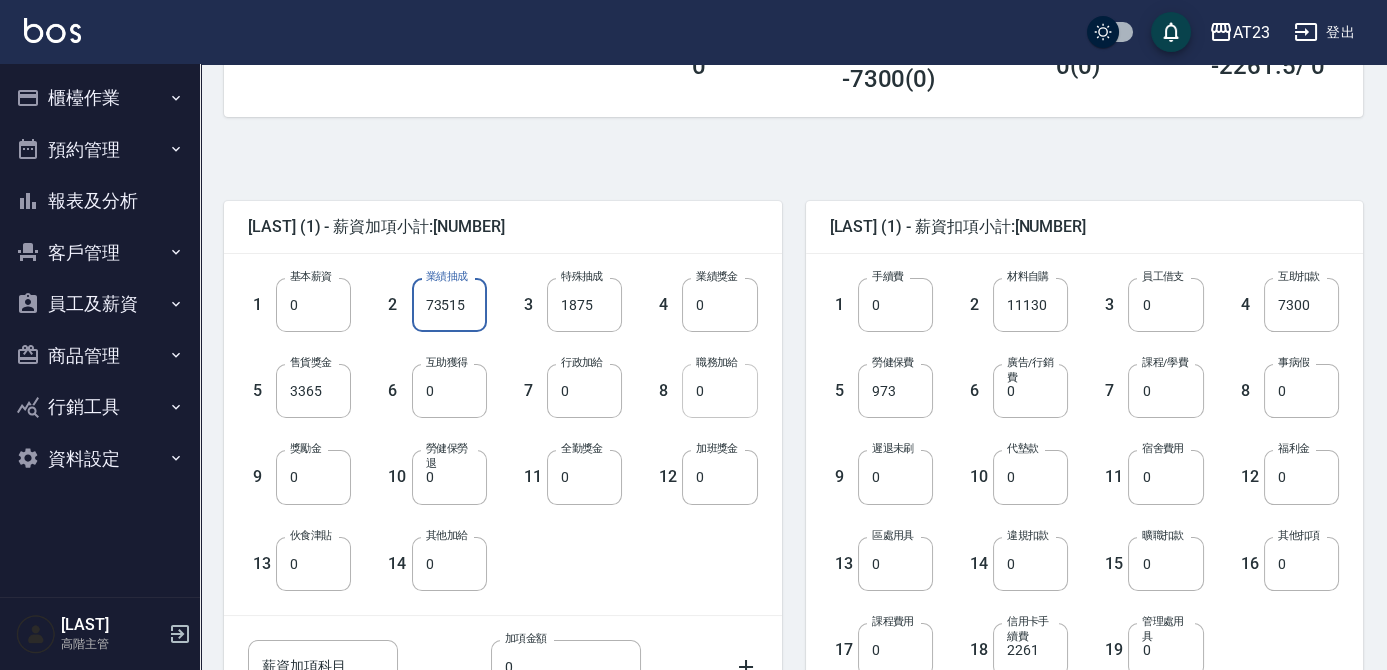 type on "73515" 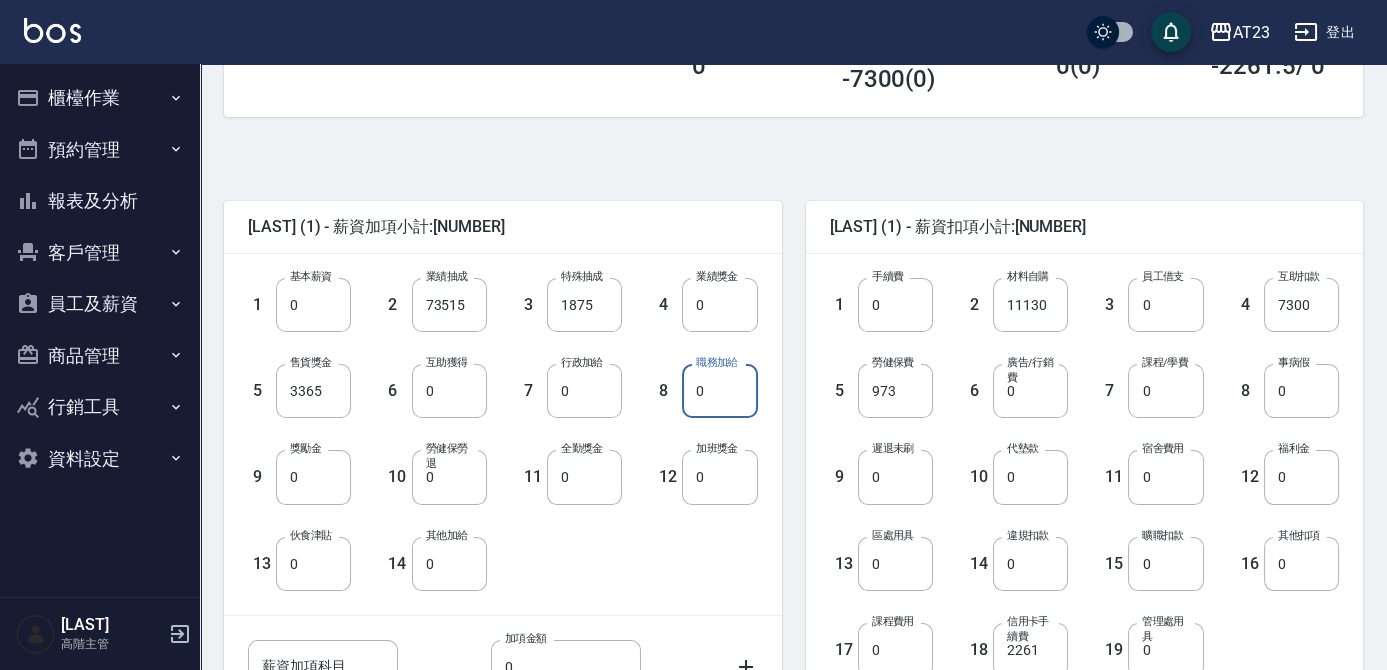 click on "0" at bounding box center (719, 391) 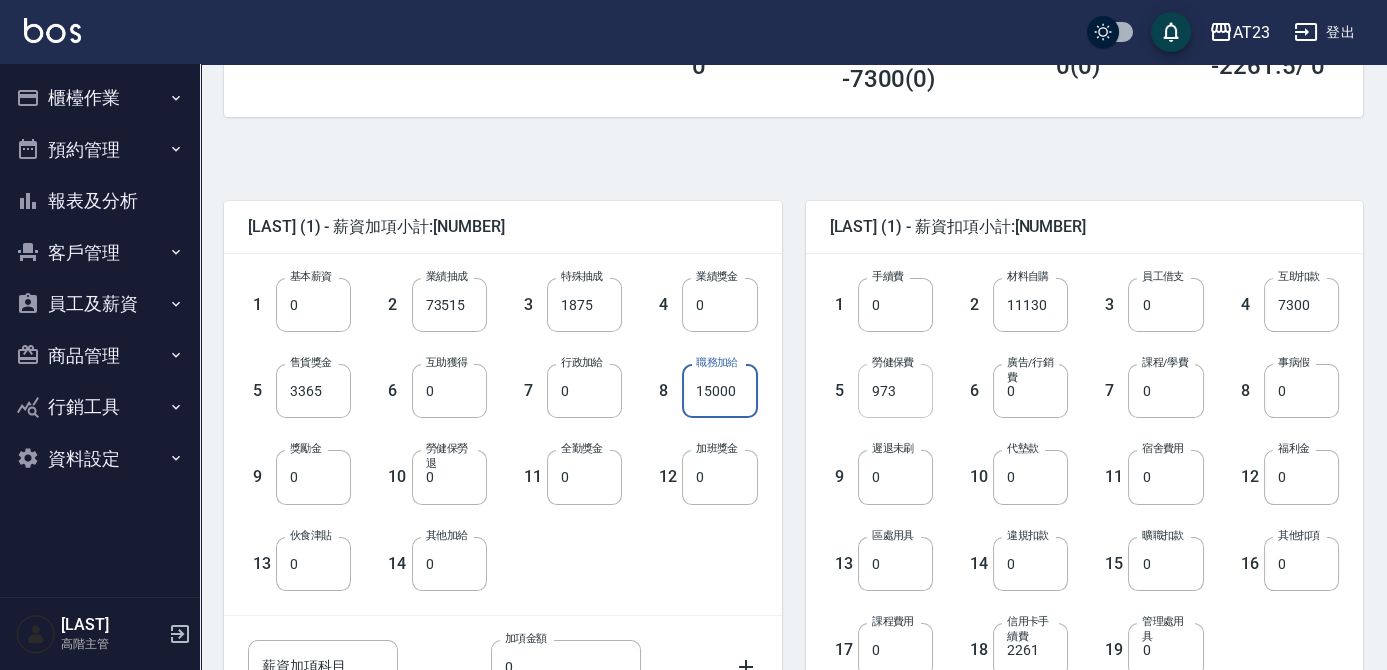 type on "15000" 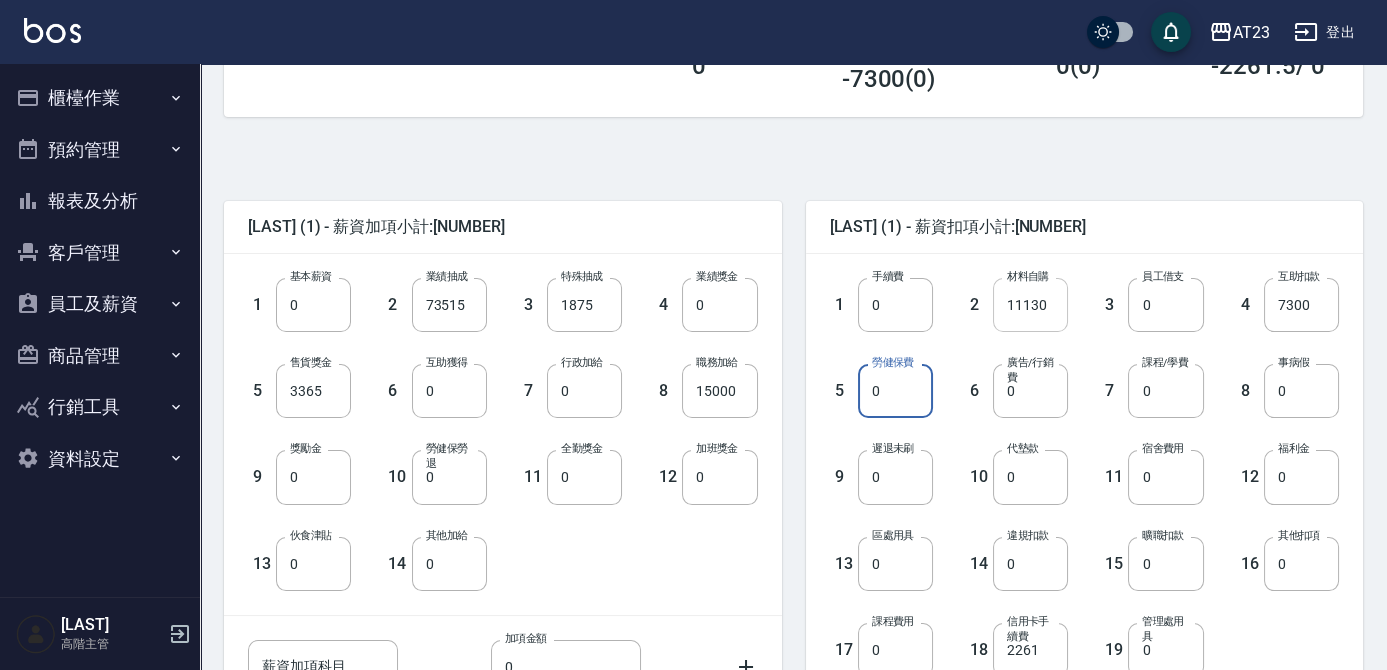 type on "0" 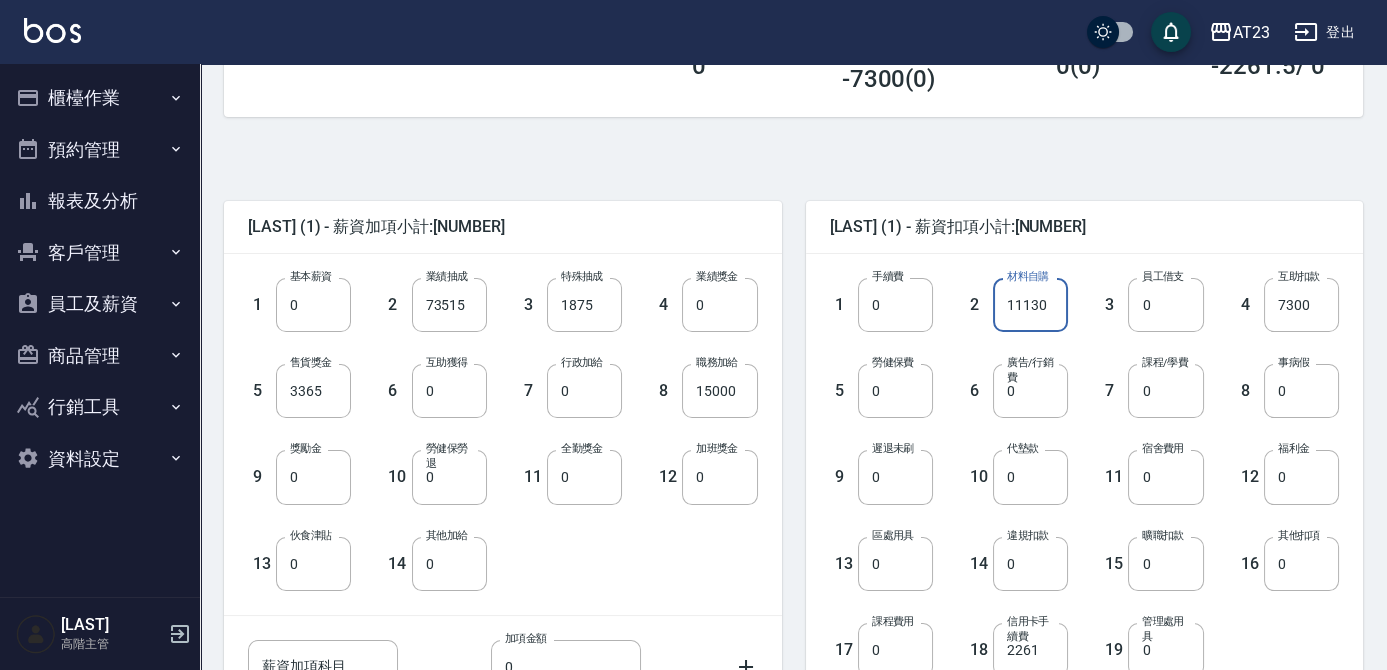click on "11130" at bounding box center [1030, 305] 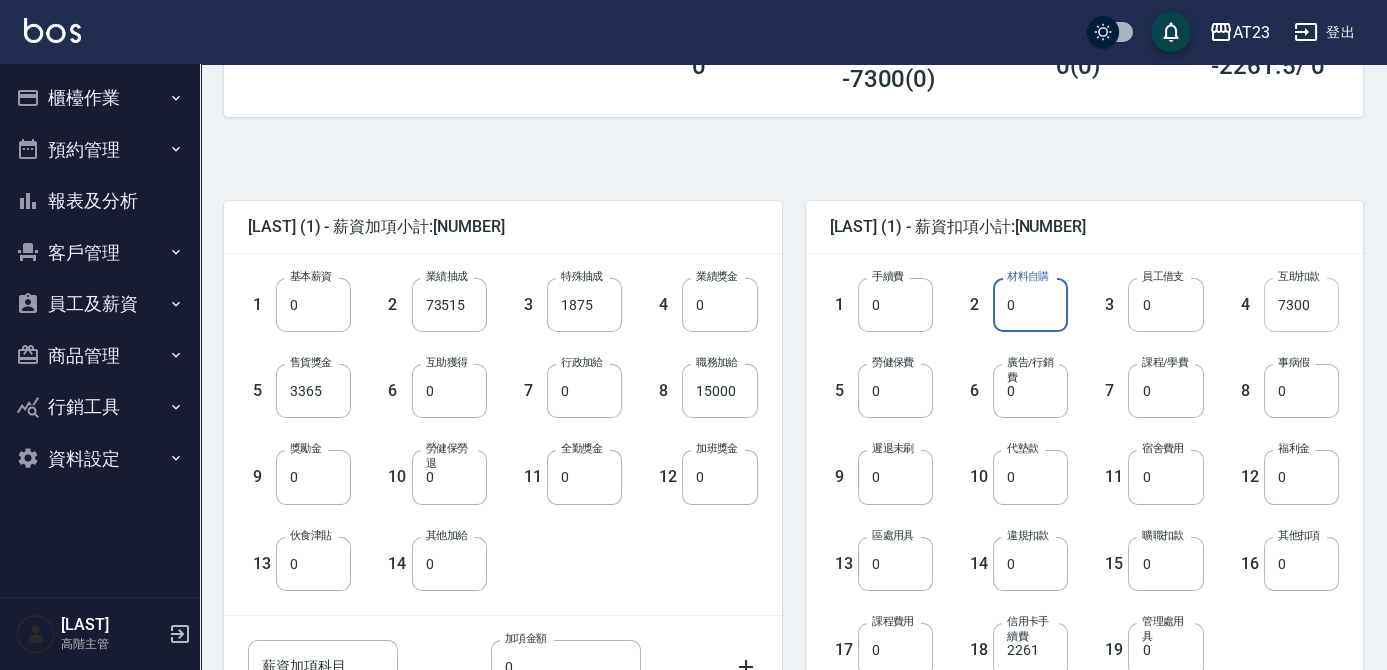 type on "0" 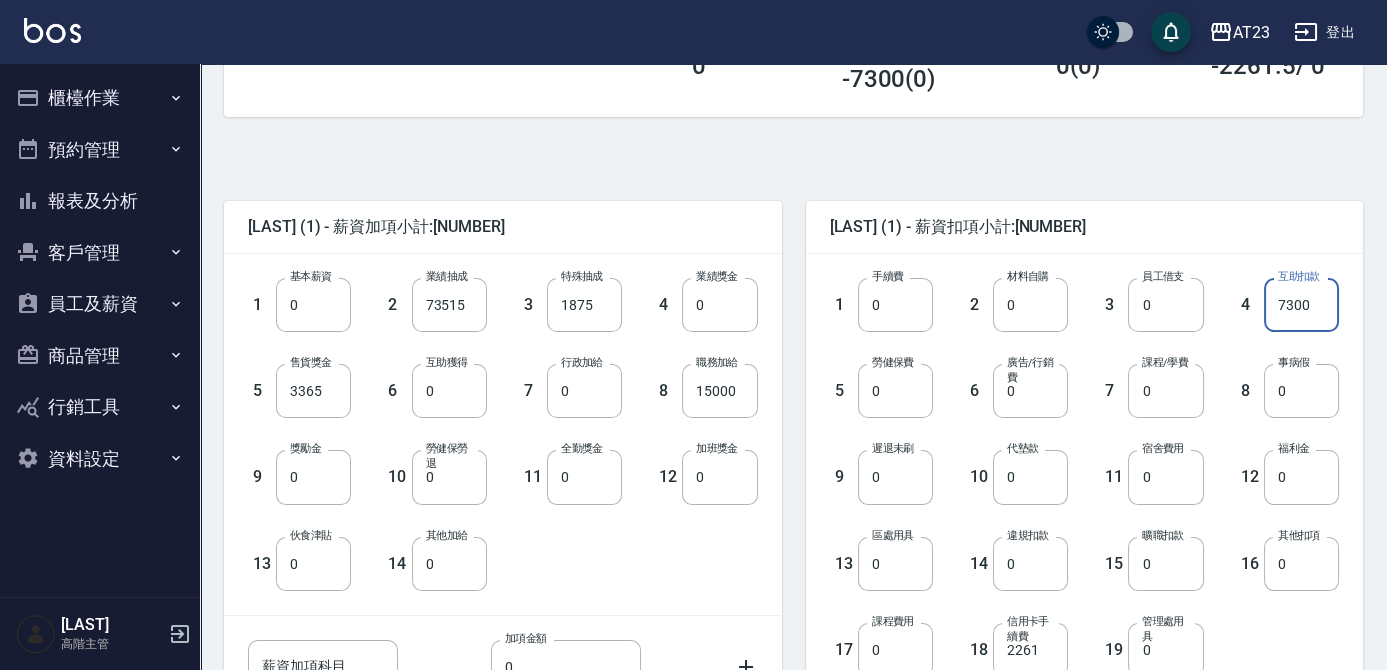 click on "7300" at bounding box center (1301, 305) 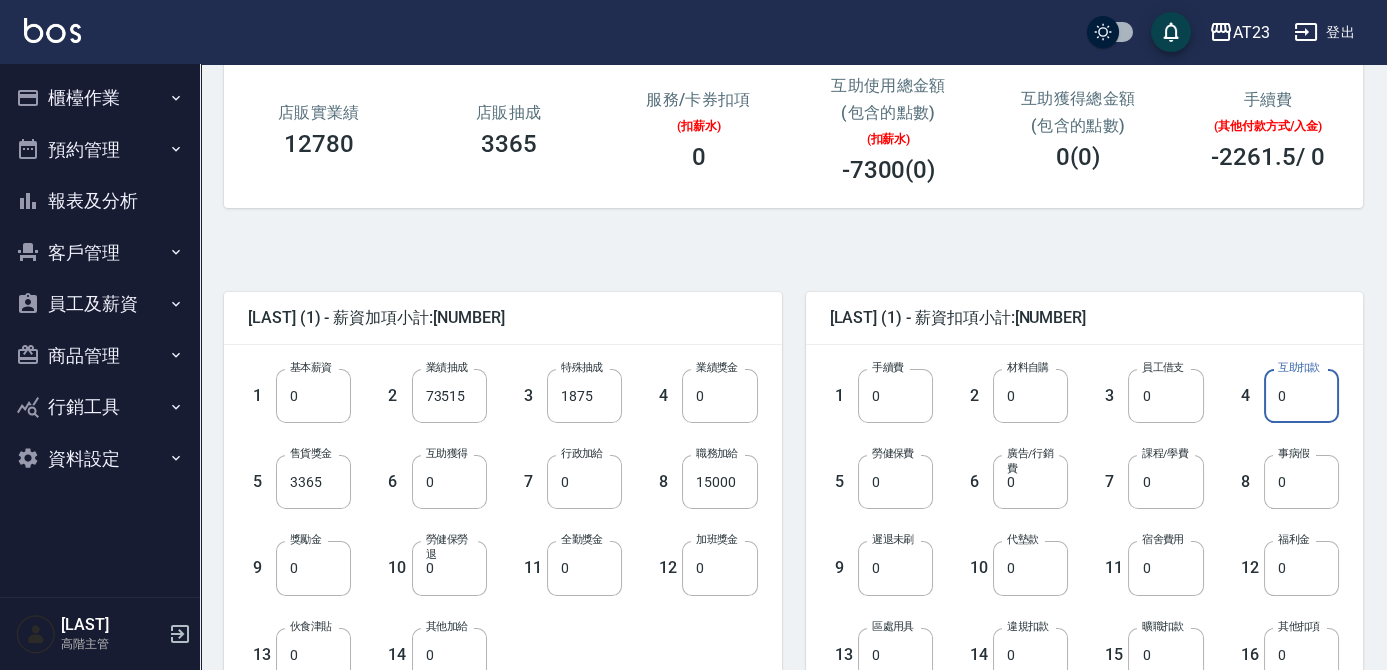 scroll, scrollTop: 628, scrollLeft: 0, axis: vertical 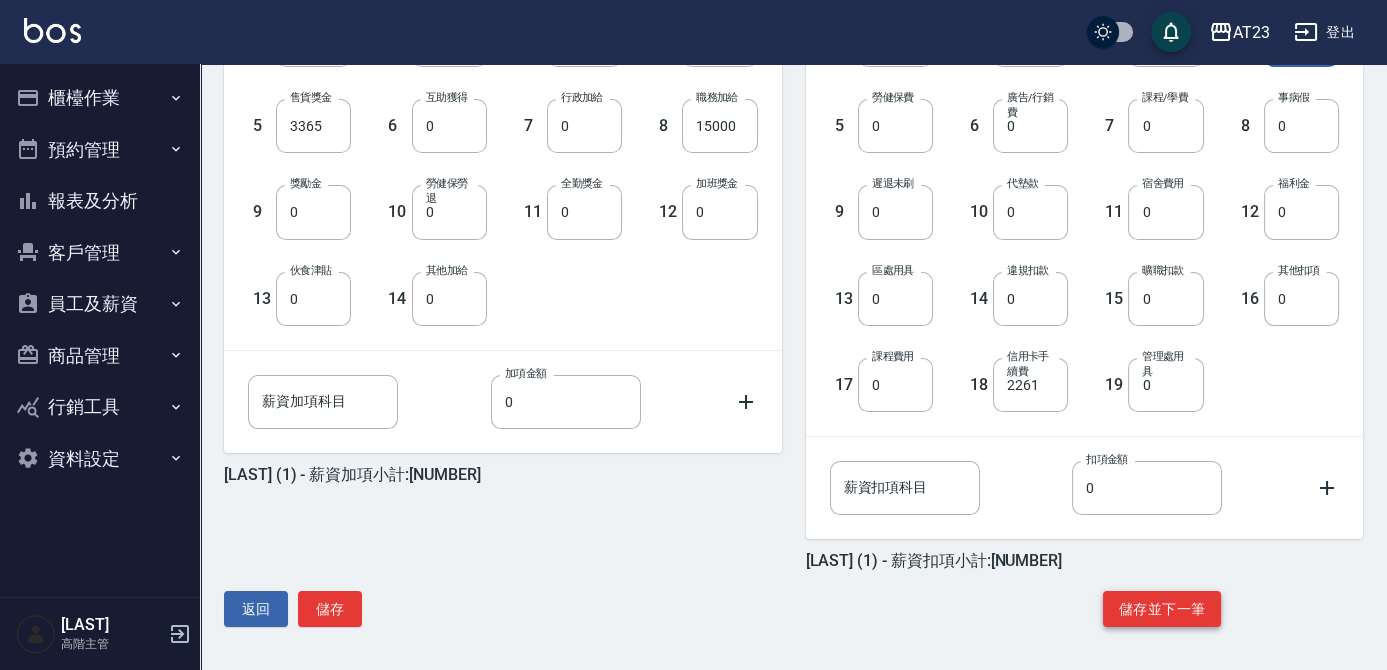type on "0" 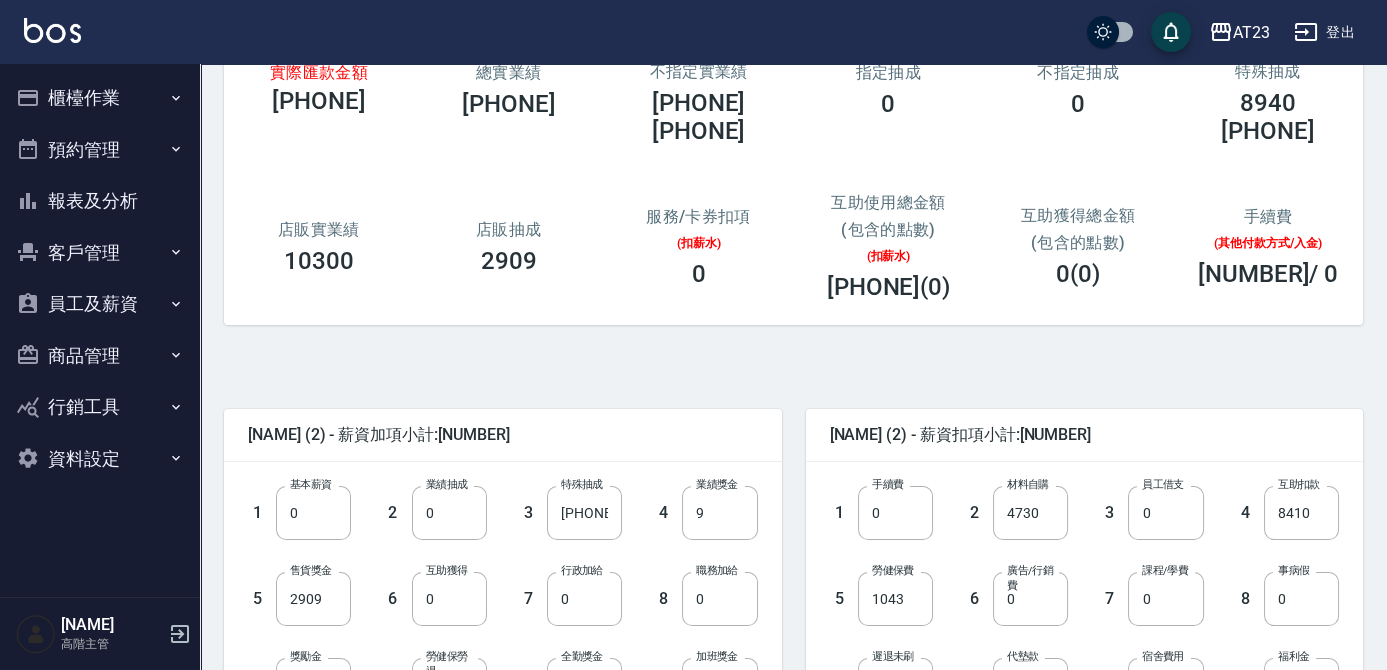 scroll, scrollTop: 181, scrollLeft: 0, axis: vertical 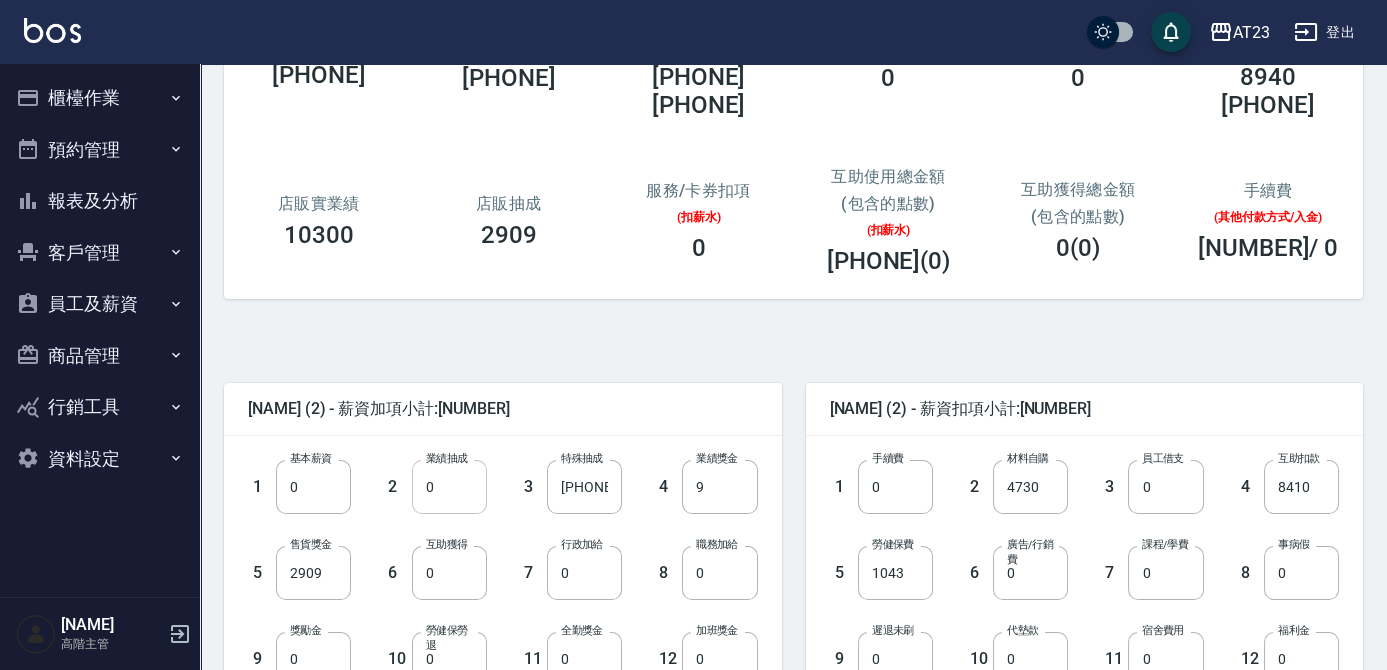 click on "0" at bounding box center (449, 487) 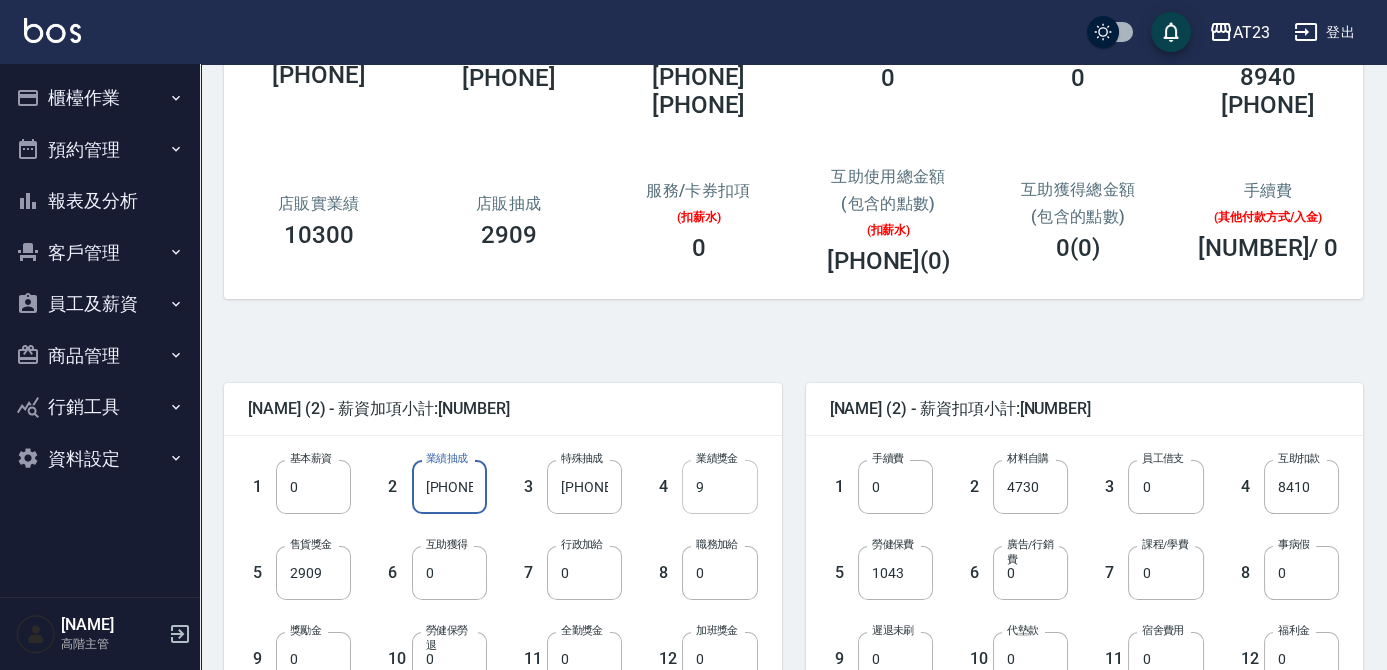 type on "59467" 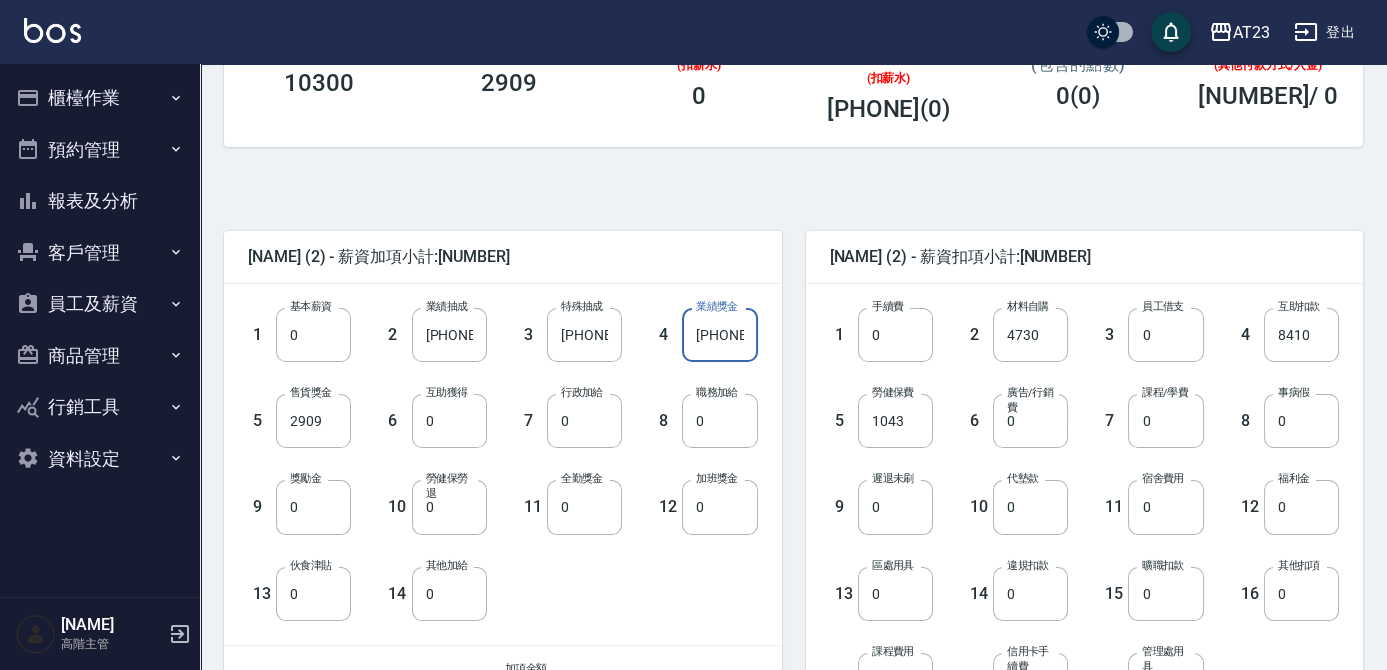 scroll, scrollTop: 363, scrollLeft: 0, axis: vertical 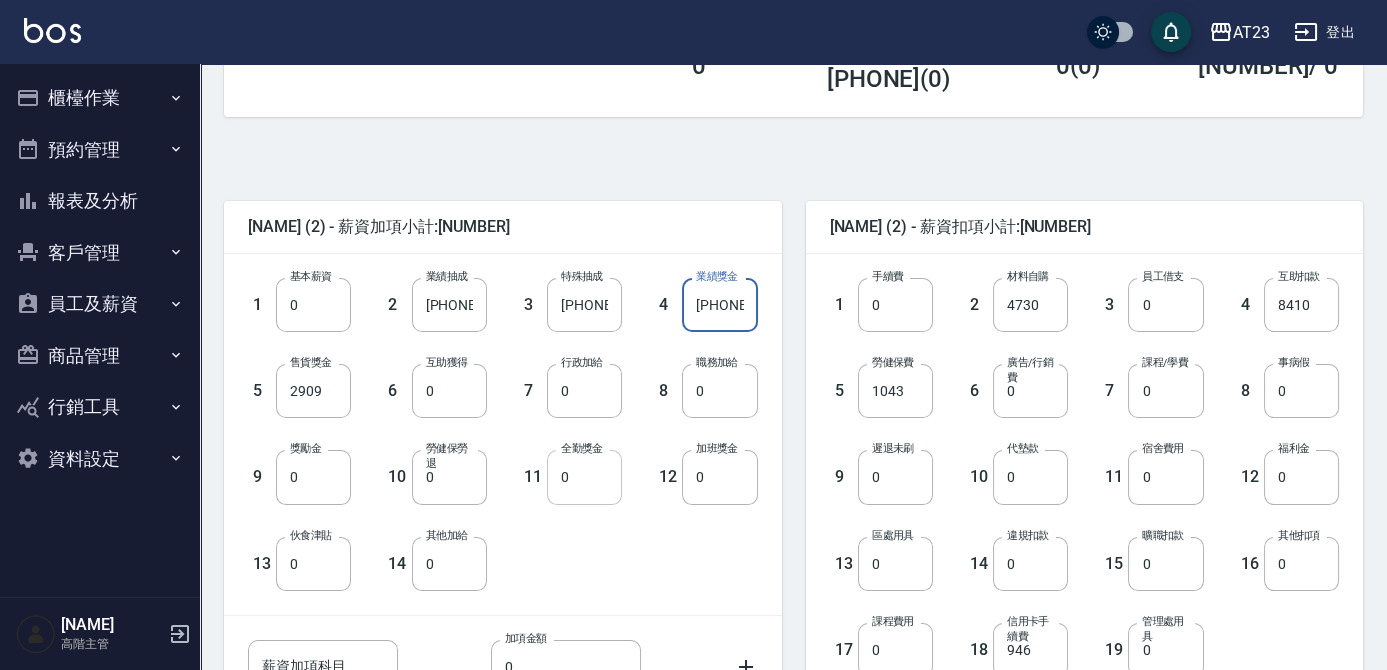 type on "3741" 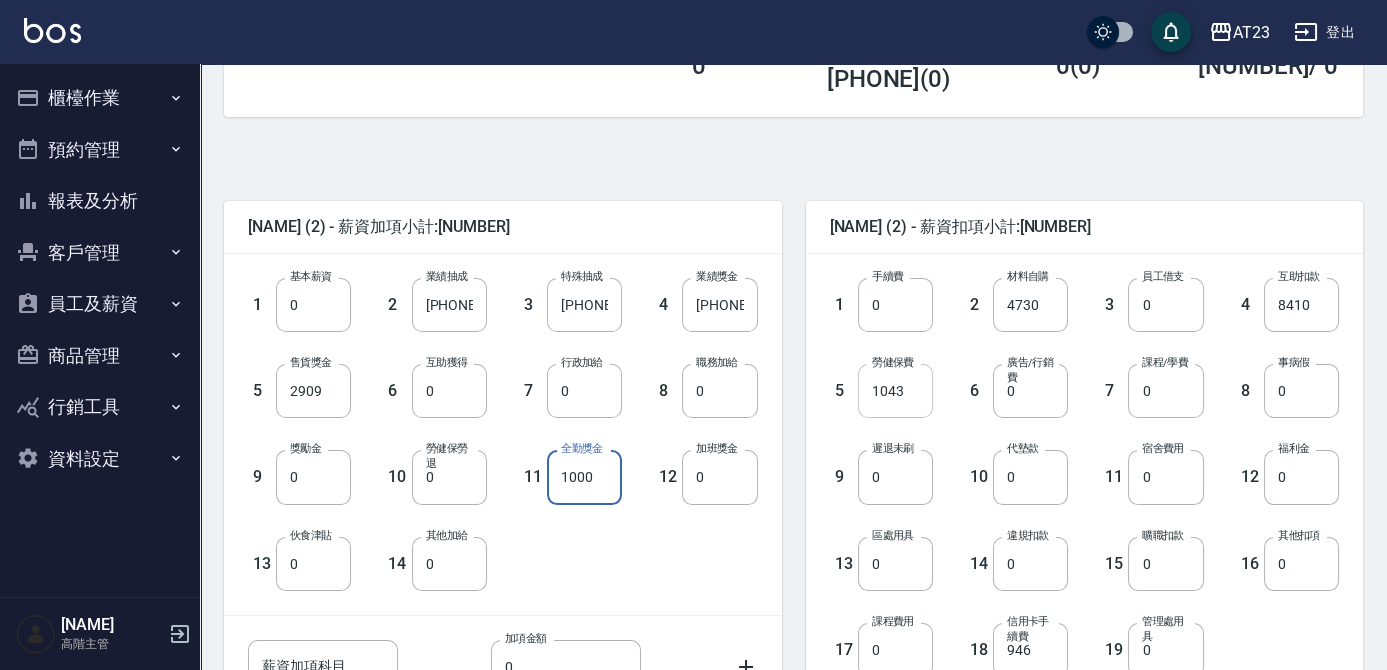 type on "1000" 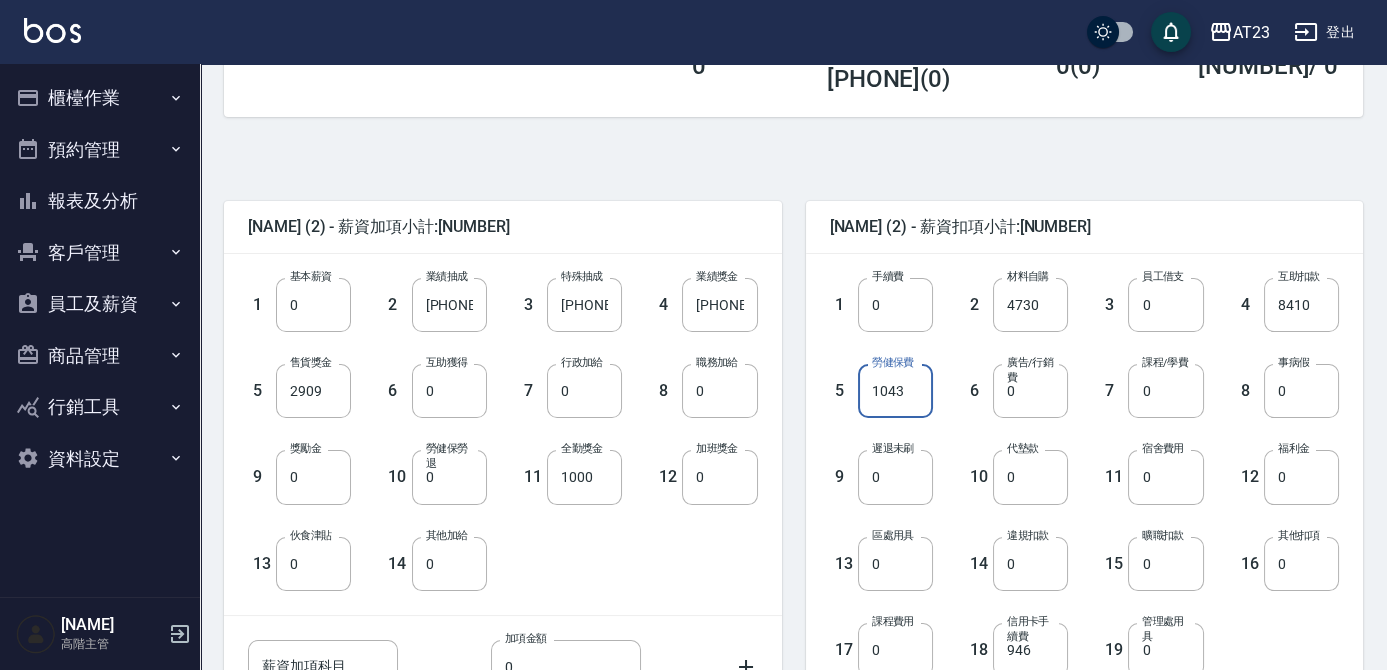 click on "1043" at bounding box center [895, 391] 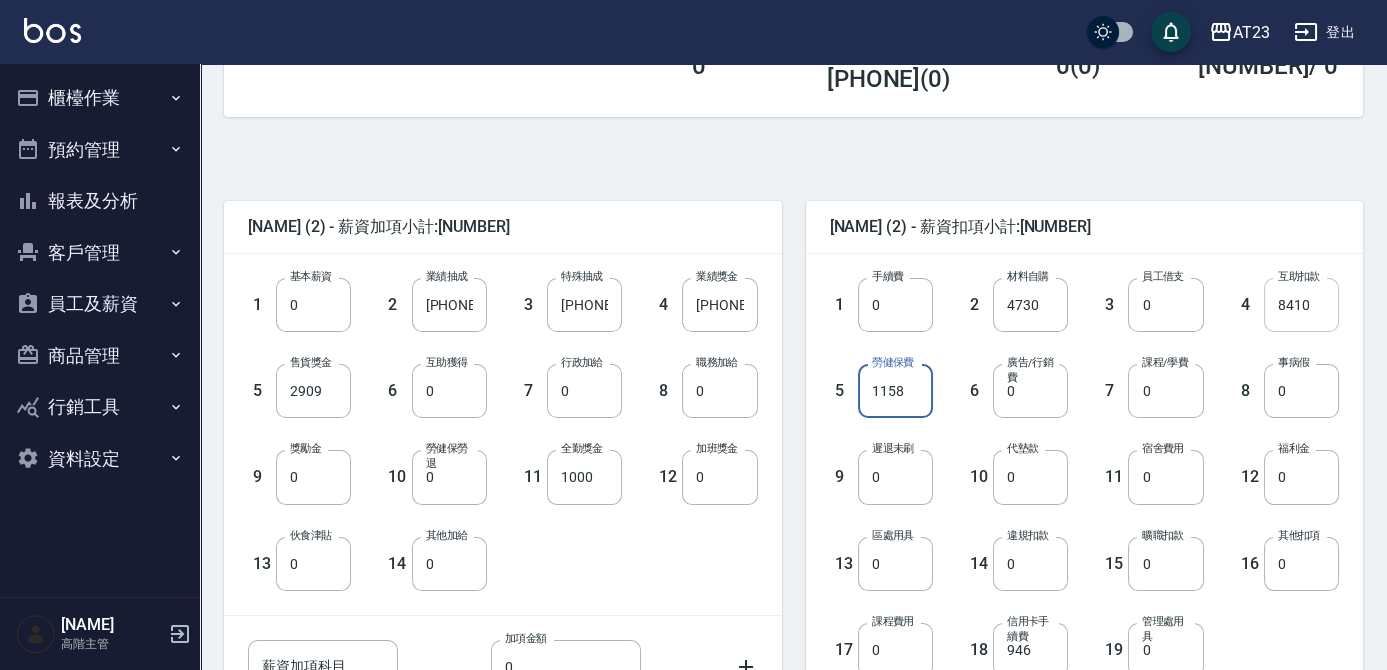 type on "1158" 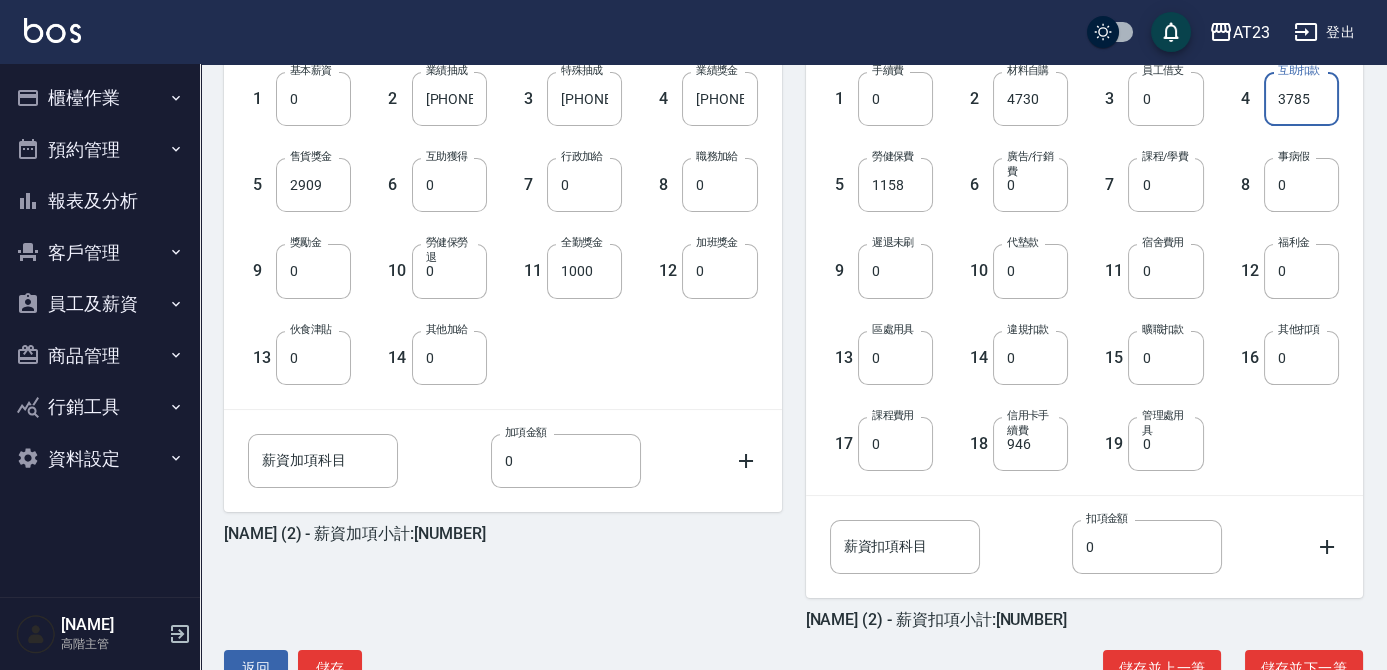 scroll, scrollTop: 537, scrollLeft: 0, axis: vertical 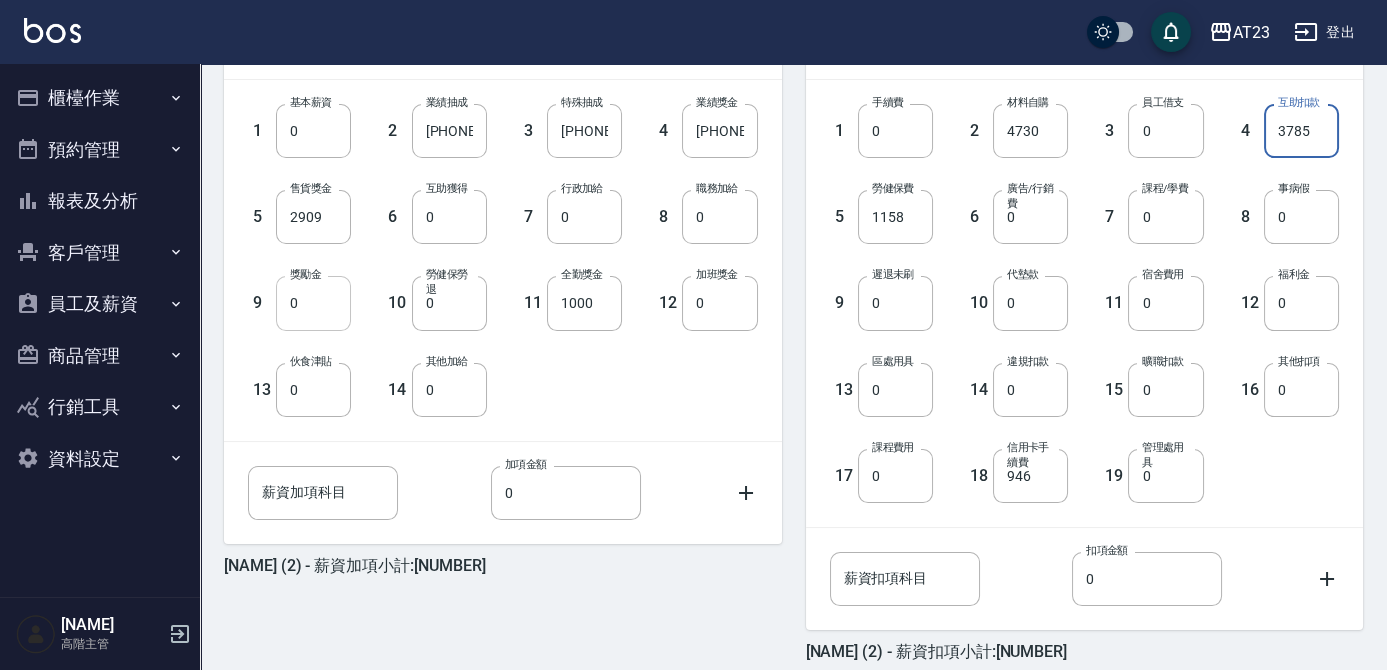 type on "3785" 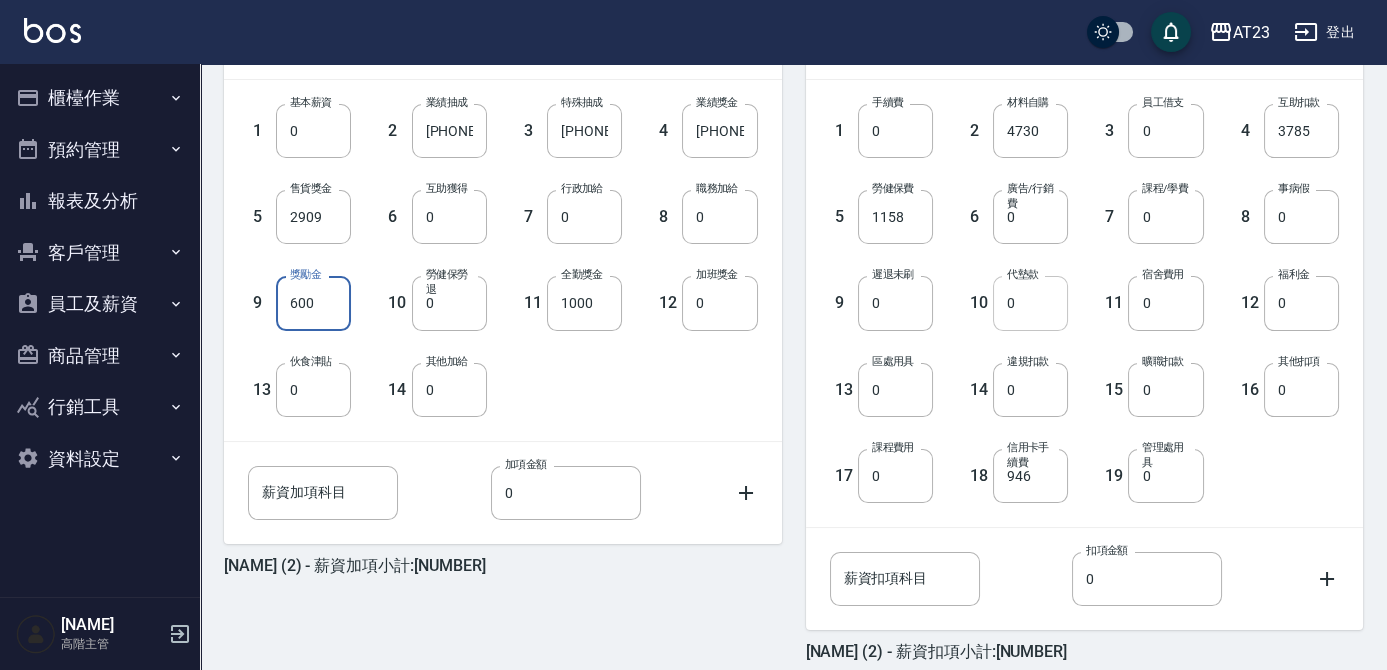 type on "600" 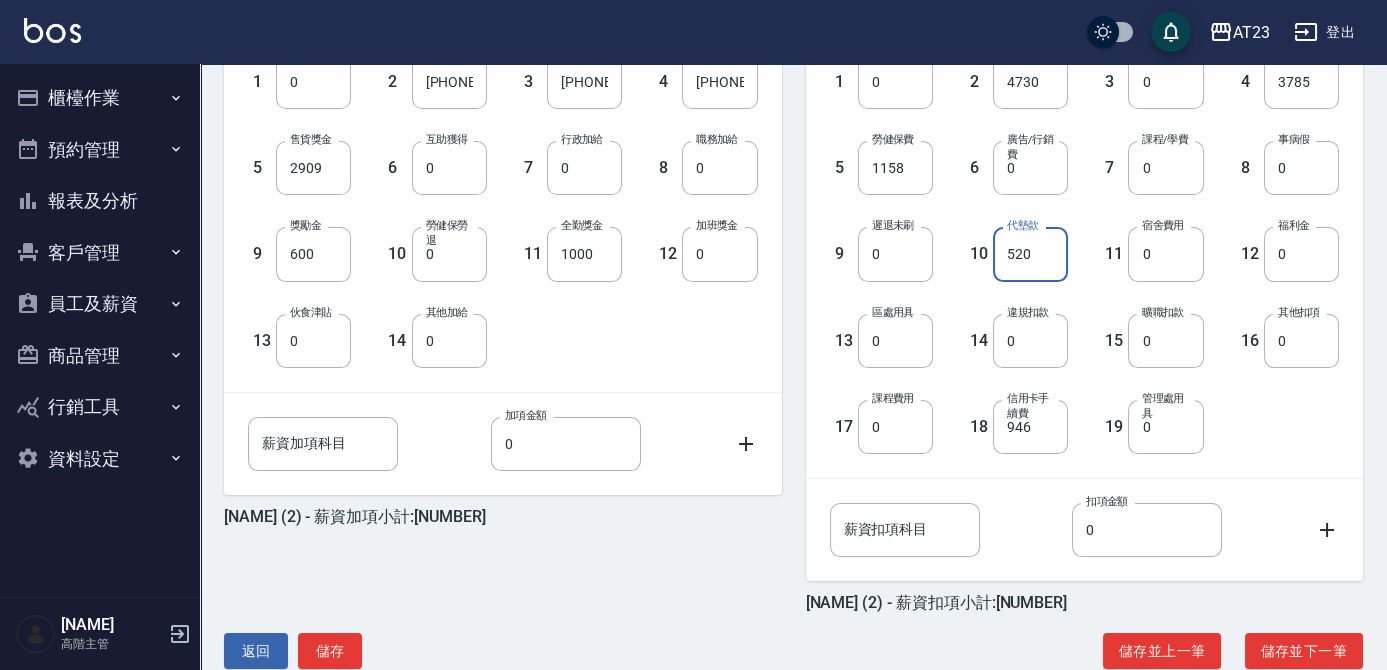 scroll, scrollTop: 628, scrollLeft: 0, axis: vertical 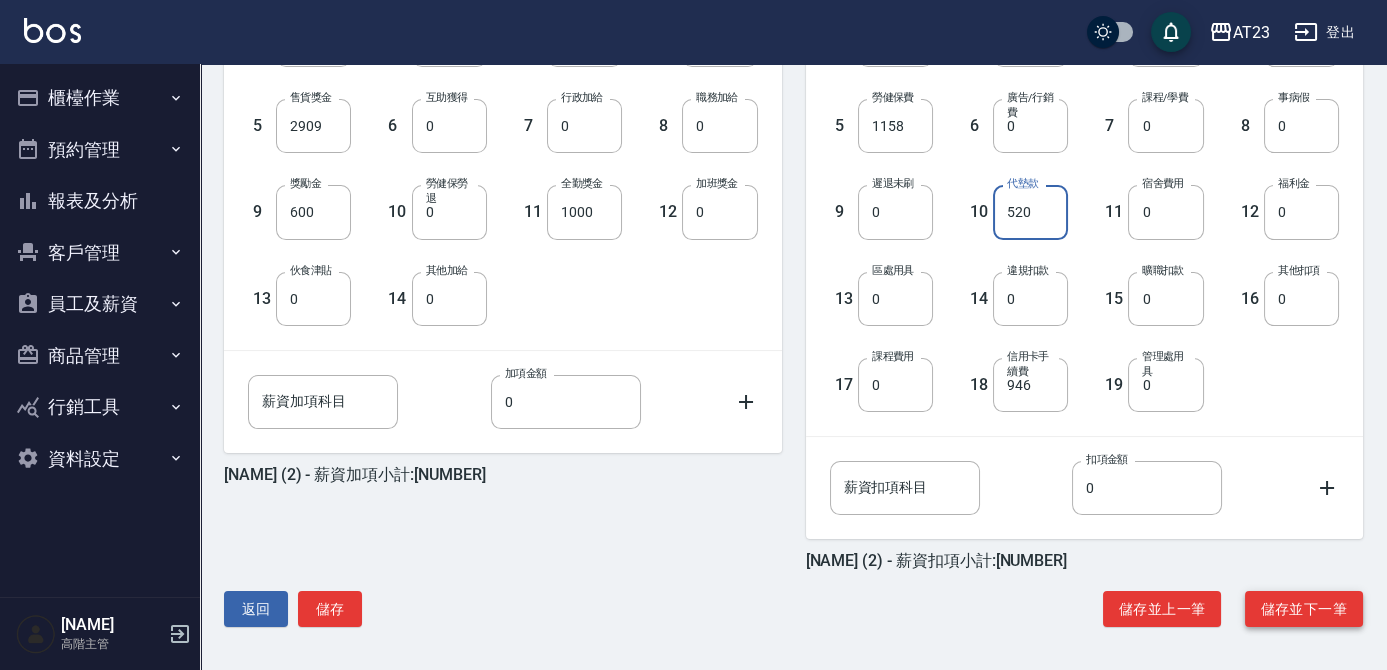 type on "520" 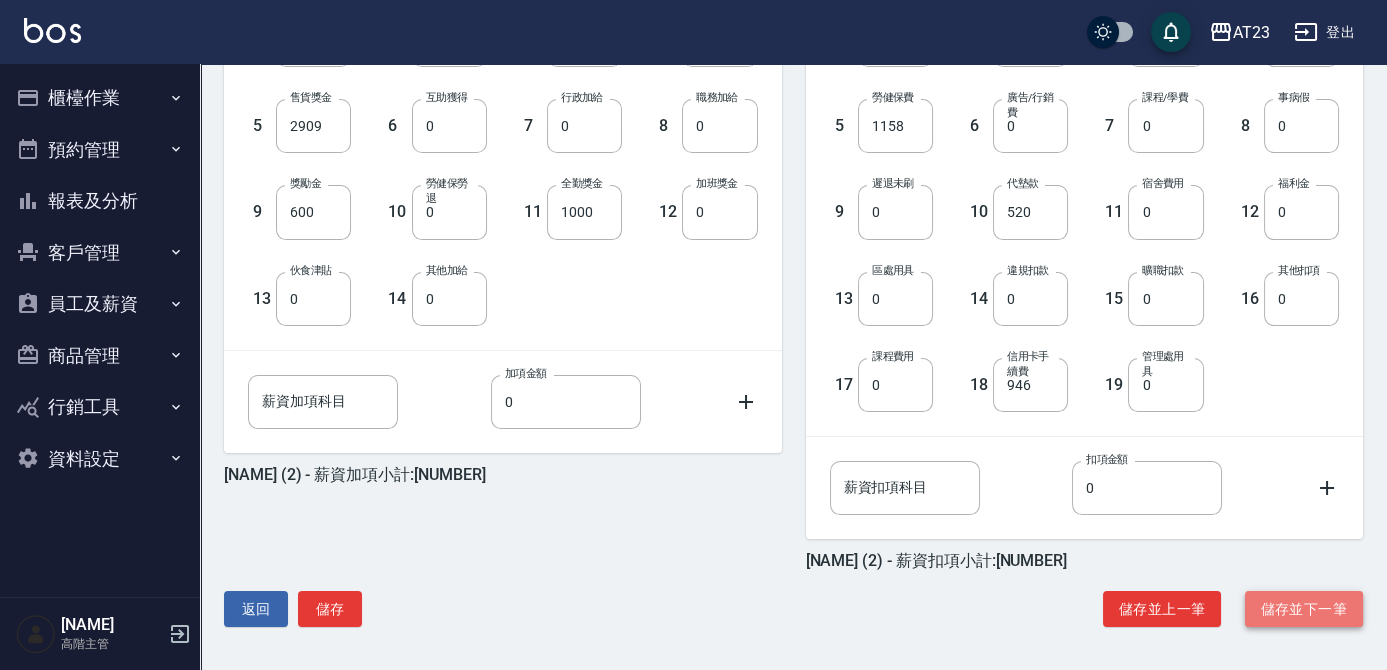 click on "儲存並下一筆" at bounding box center (1304, 609) 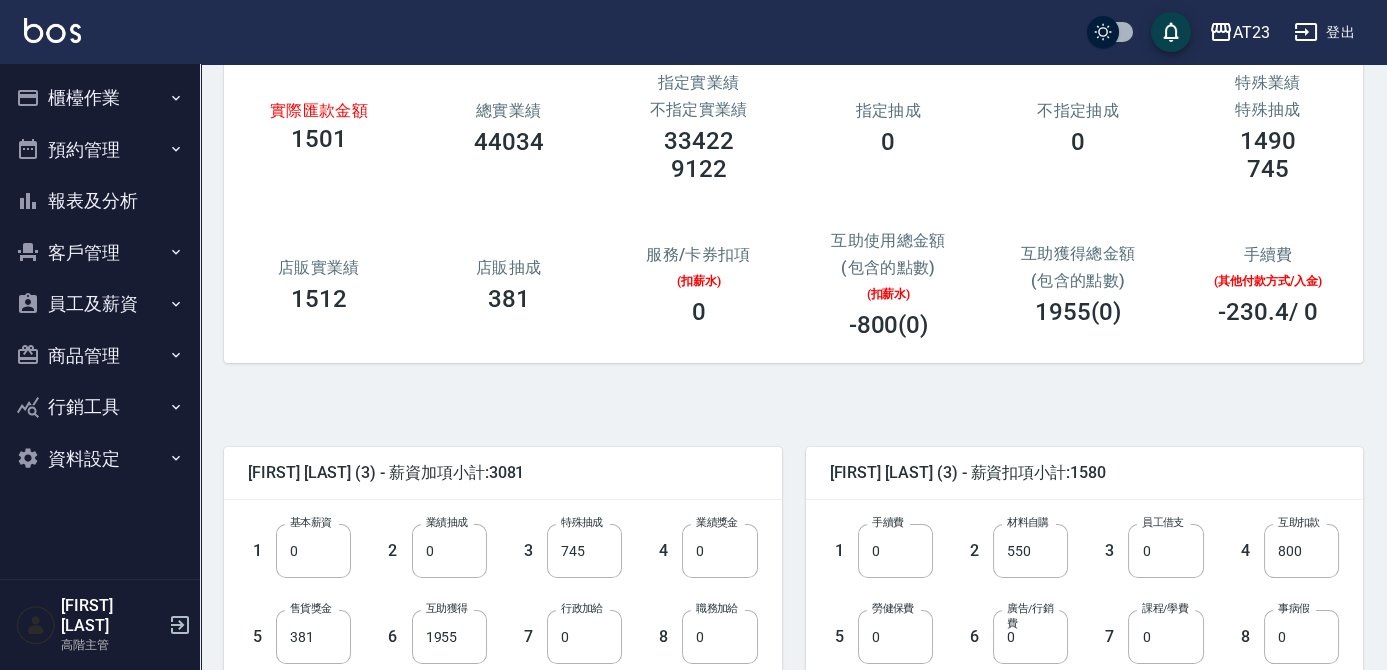 scroll, scrollTop: 272, scrollLeft: 0, axis: vertical 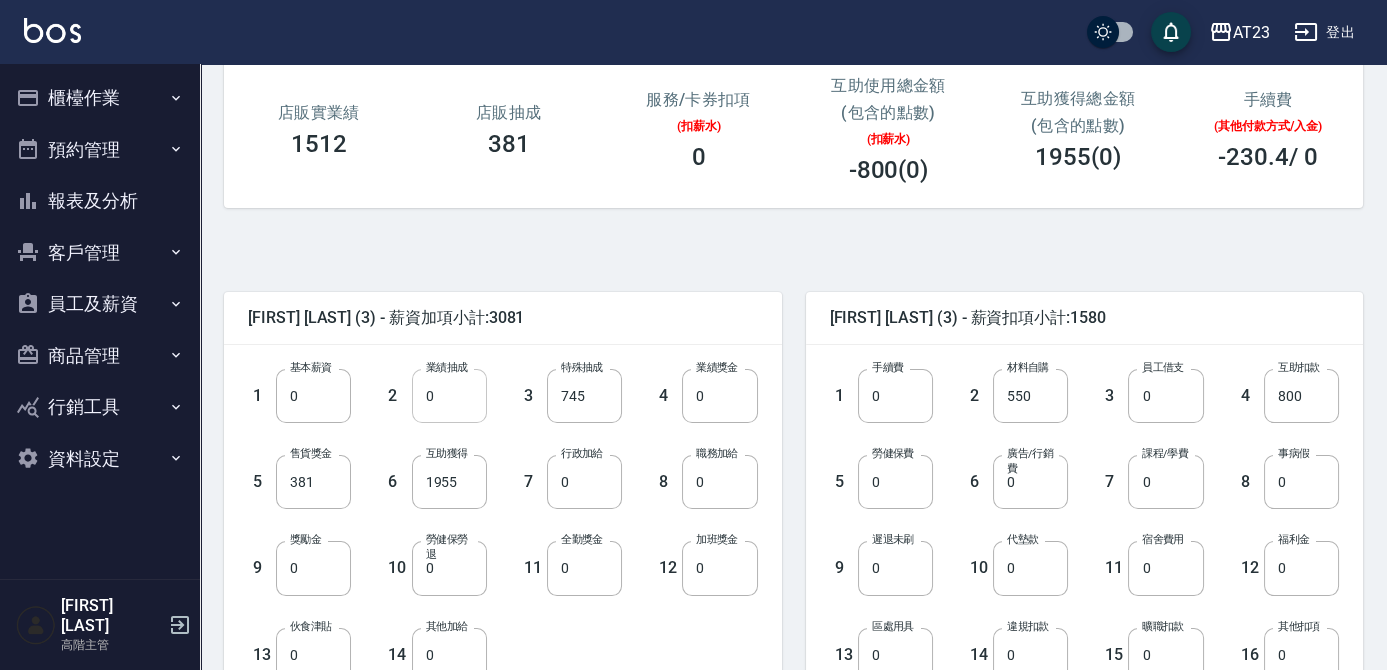 click on "0" at bounding box center (449, 396) 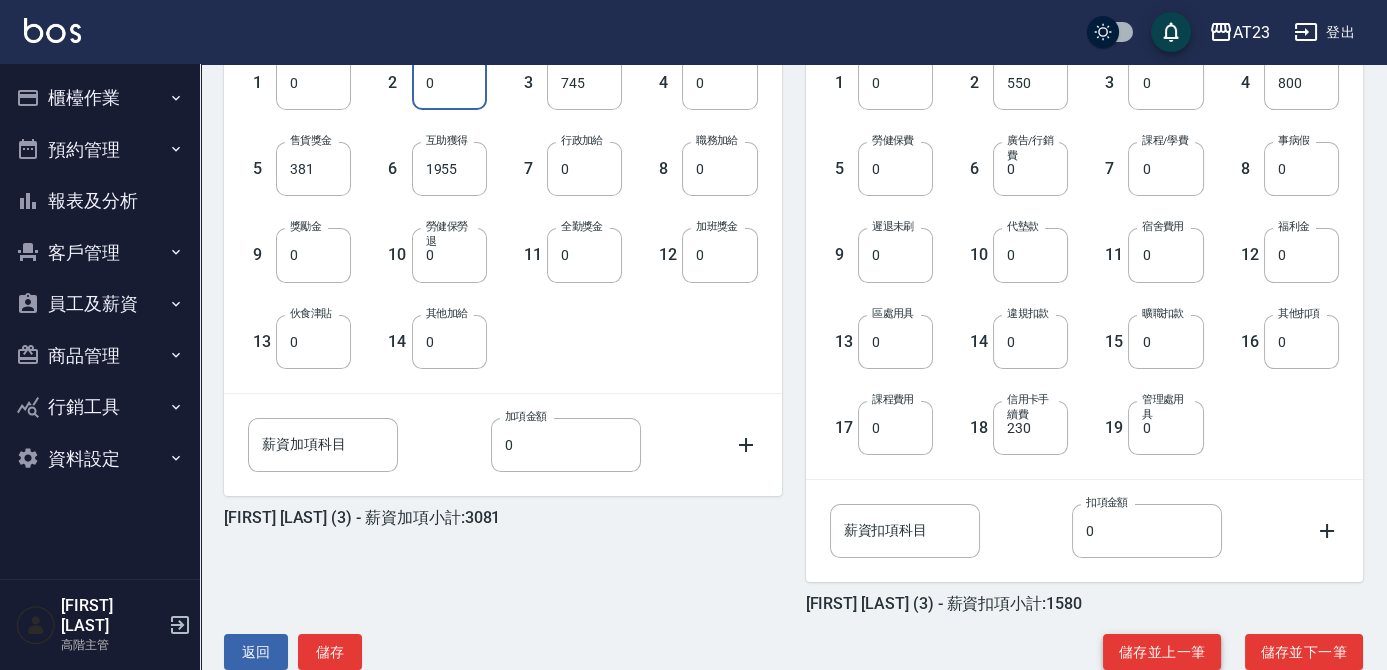 scroll, scrollTop: 628, scrollLeft: 0, axis: vertical 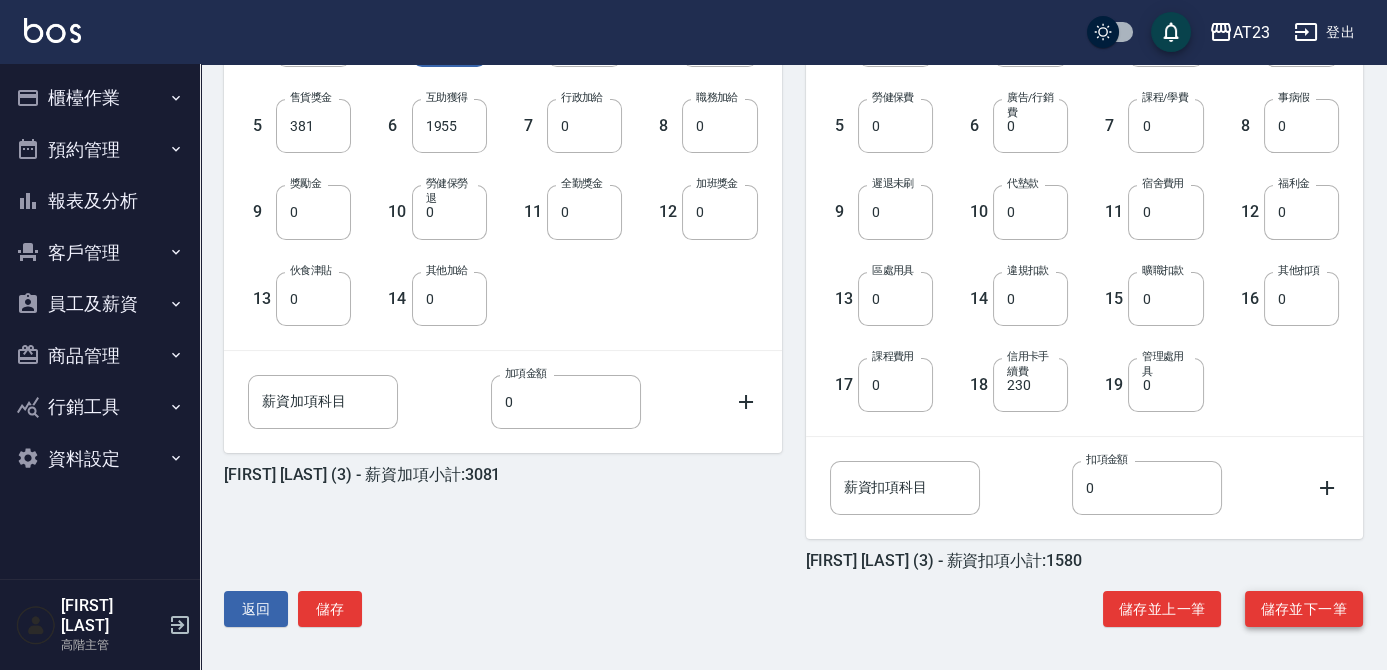 click on "儲存並下一筆" at bounding box center (1304, 609) 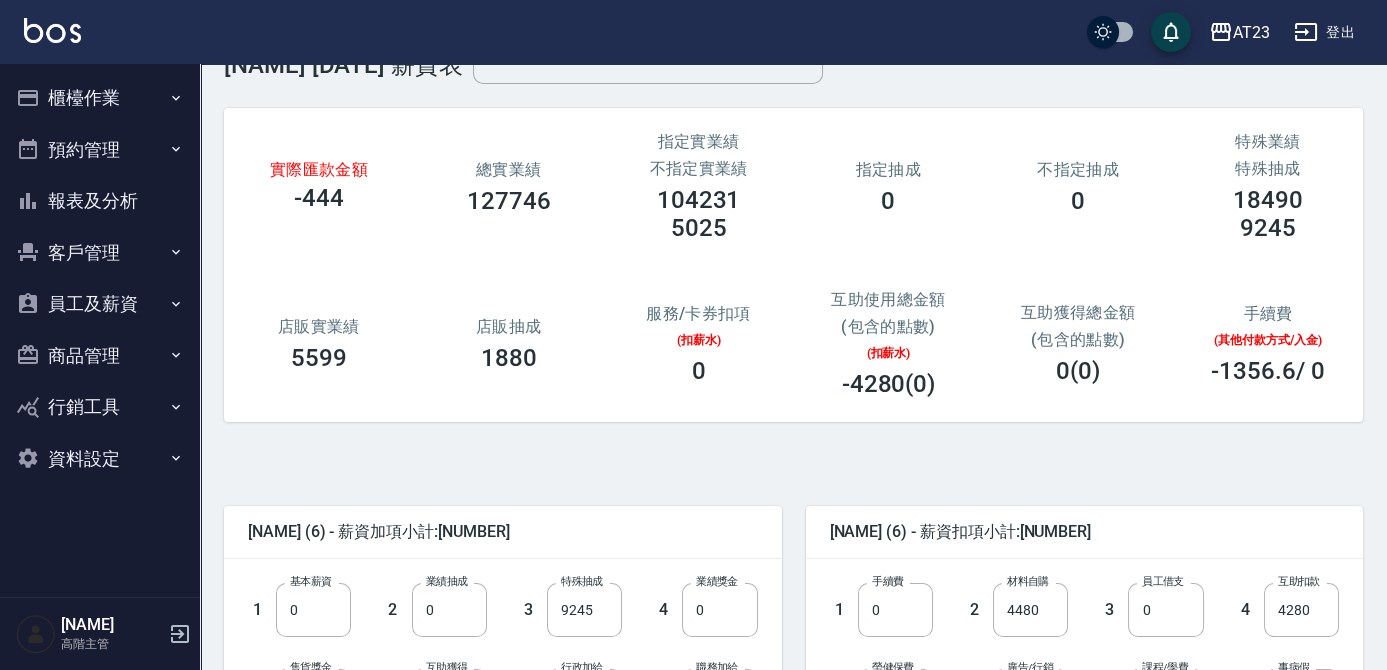 scroll, scrollTop: 181, scrollLeft: 0, axis: vertical 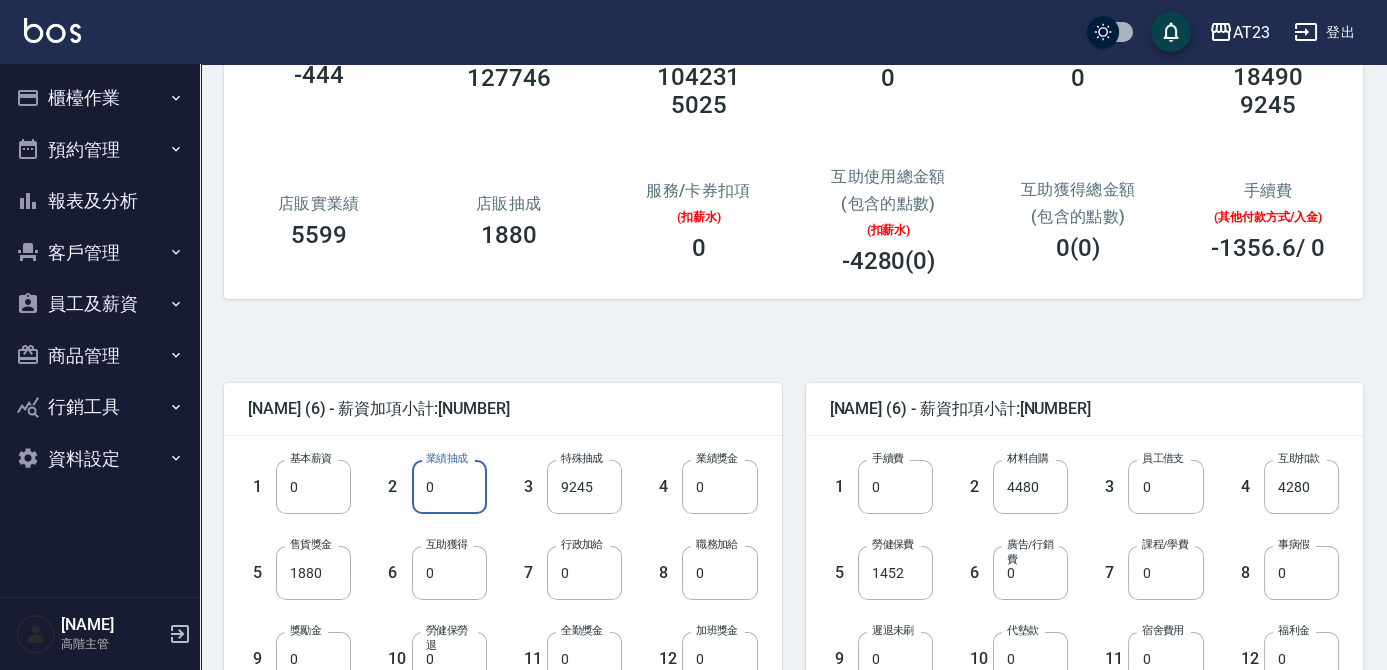 click on "0" at bounding box center [449, 487] 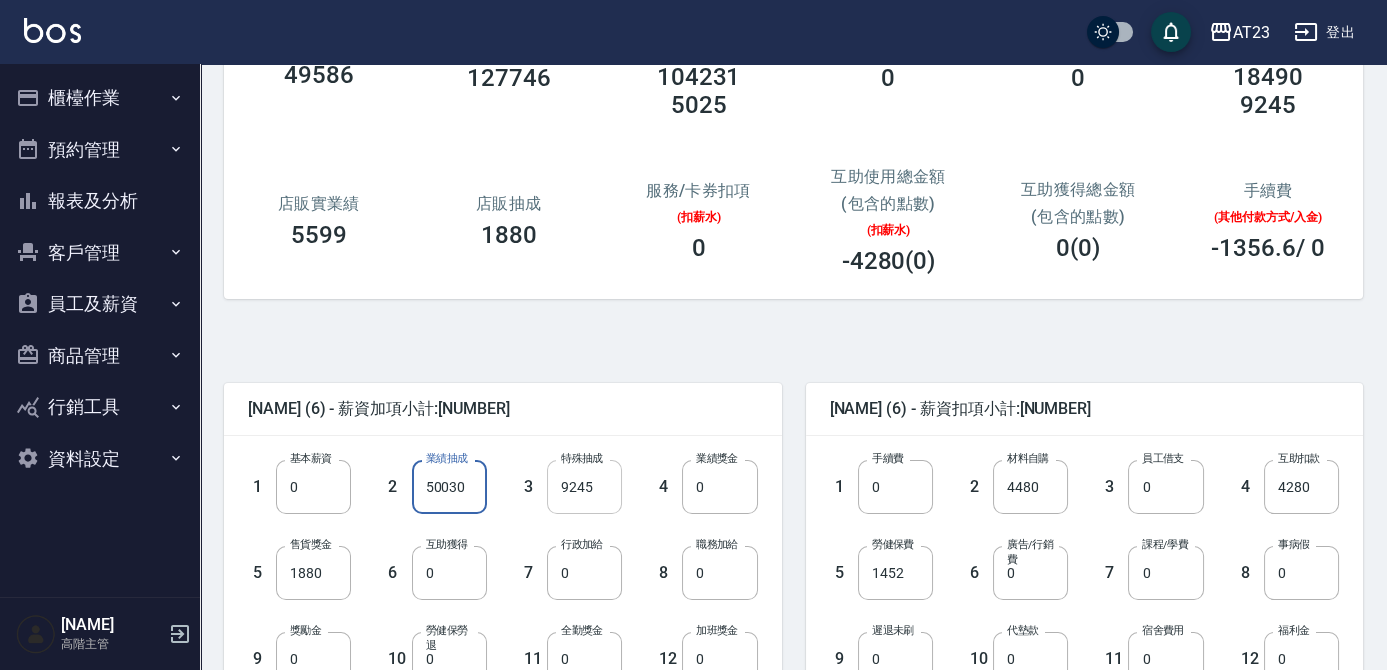 type on "50030" 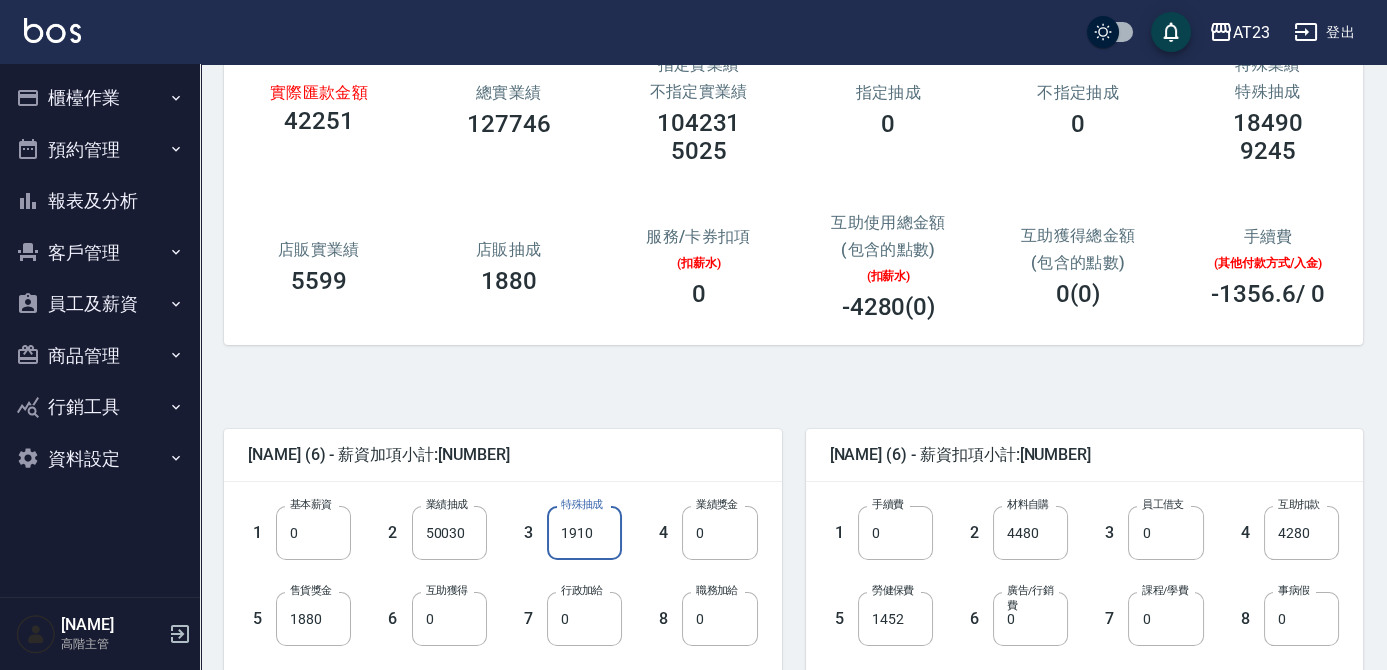 scroll, scrollTop: 90, scrollLeft: 0, axis: vertical 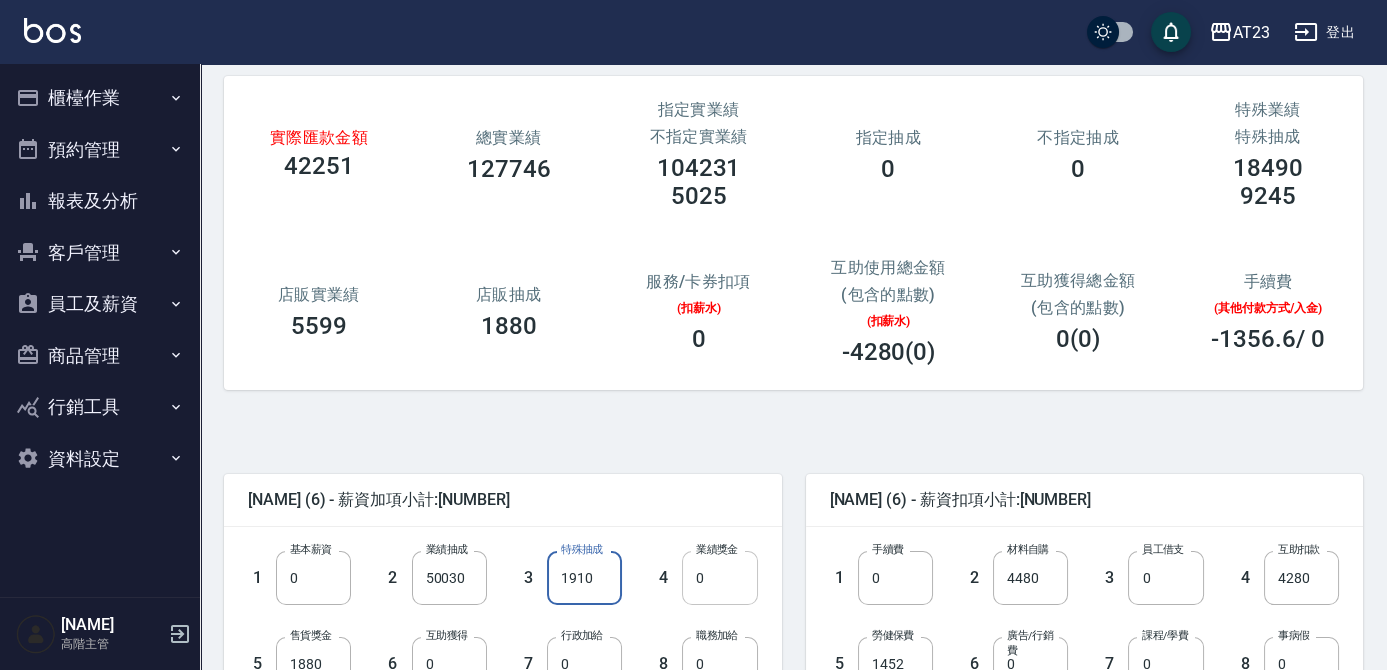 type on "1910" 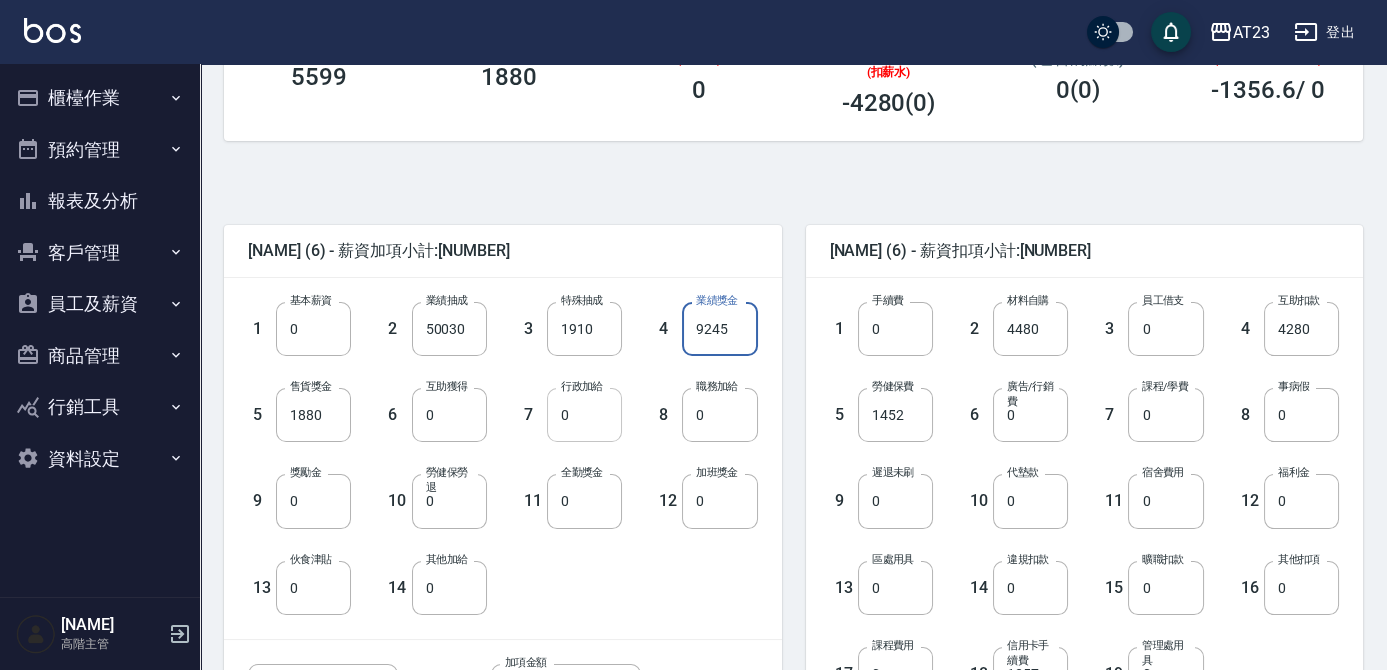 scroll, scrollTop: 363, scrollLeft: 0, axis: vertical 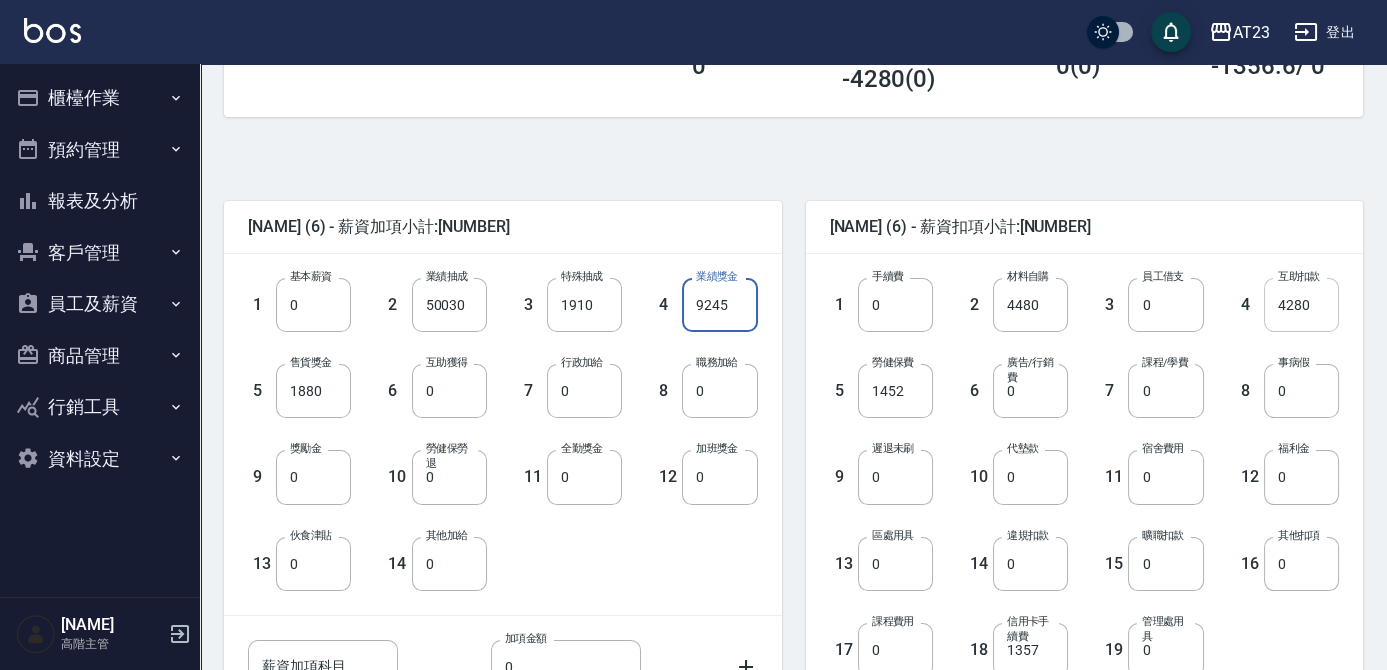 type on "9245" 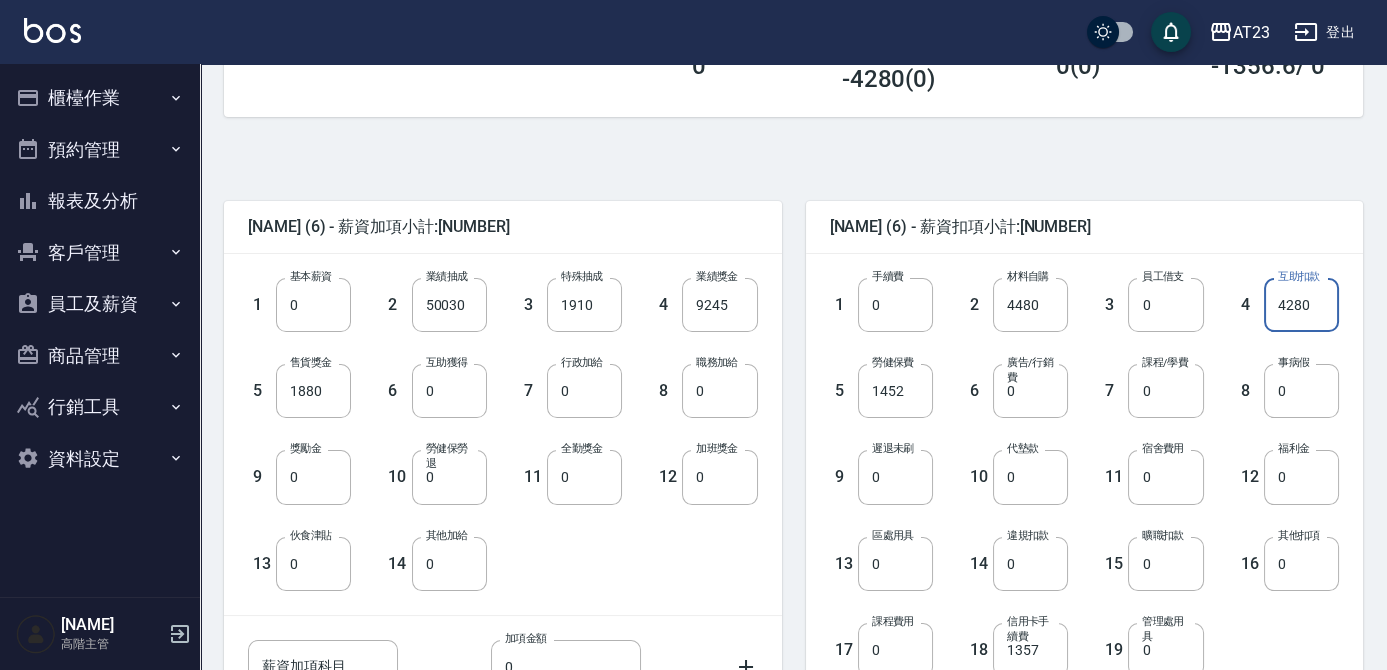 click on "4280" at bounding box center [1301, 305] 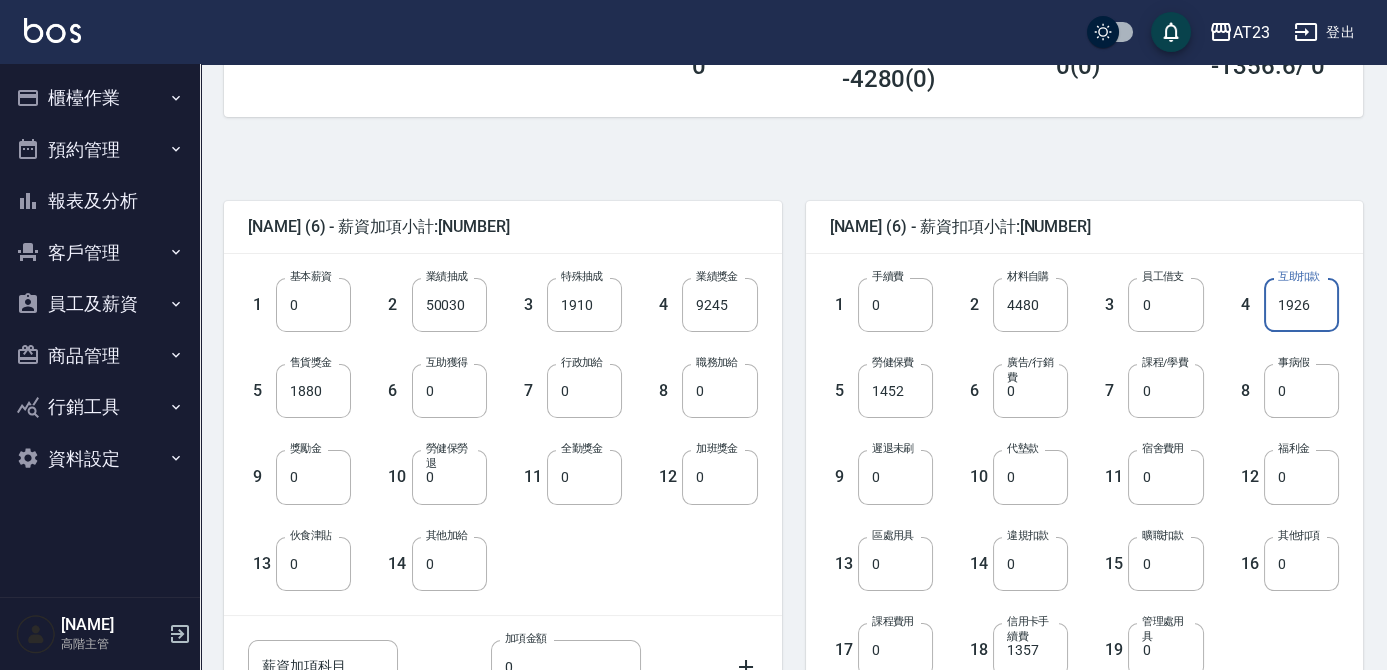 type on "1926" 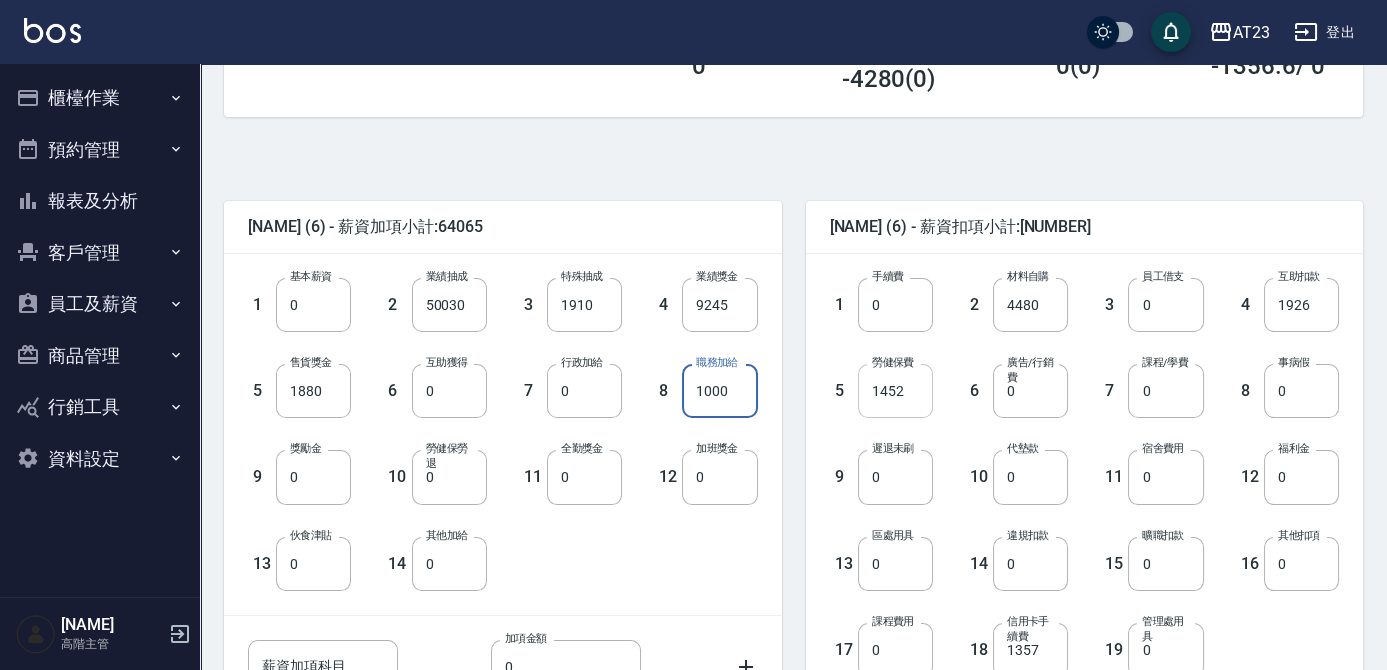 type on "1000" 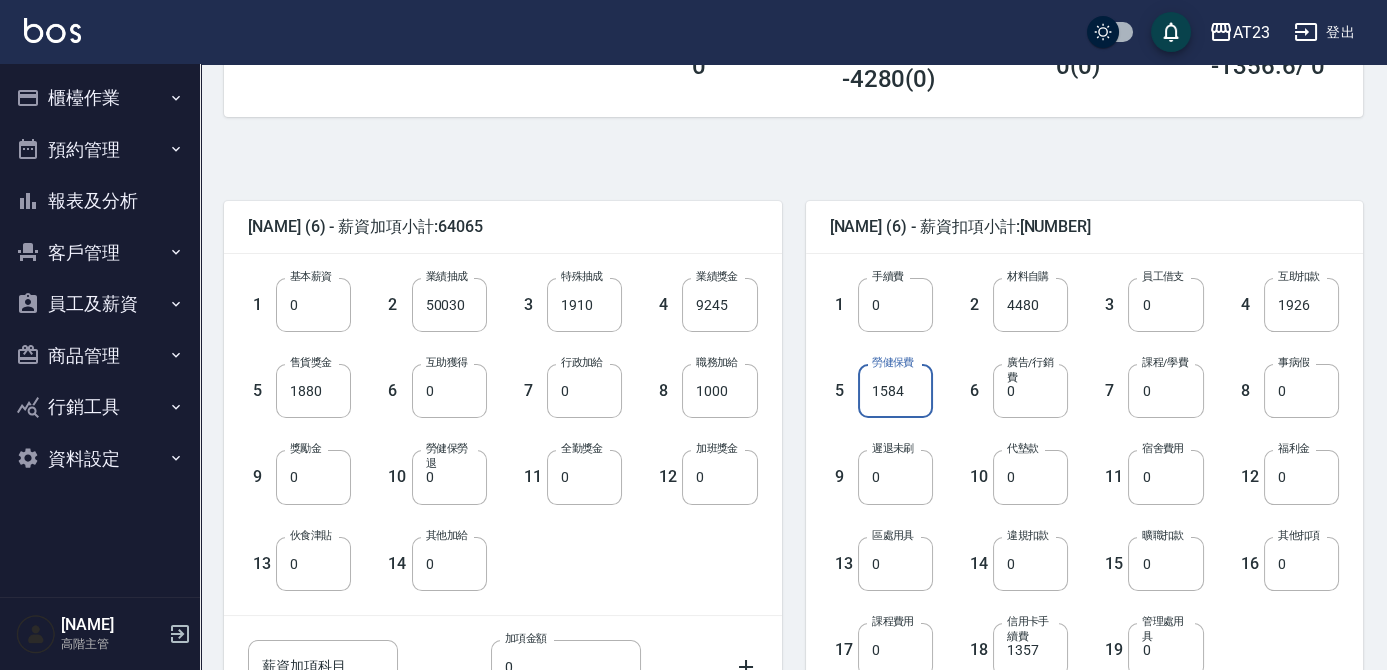 type on "1584" 